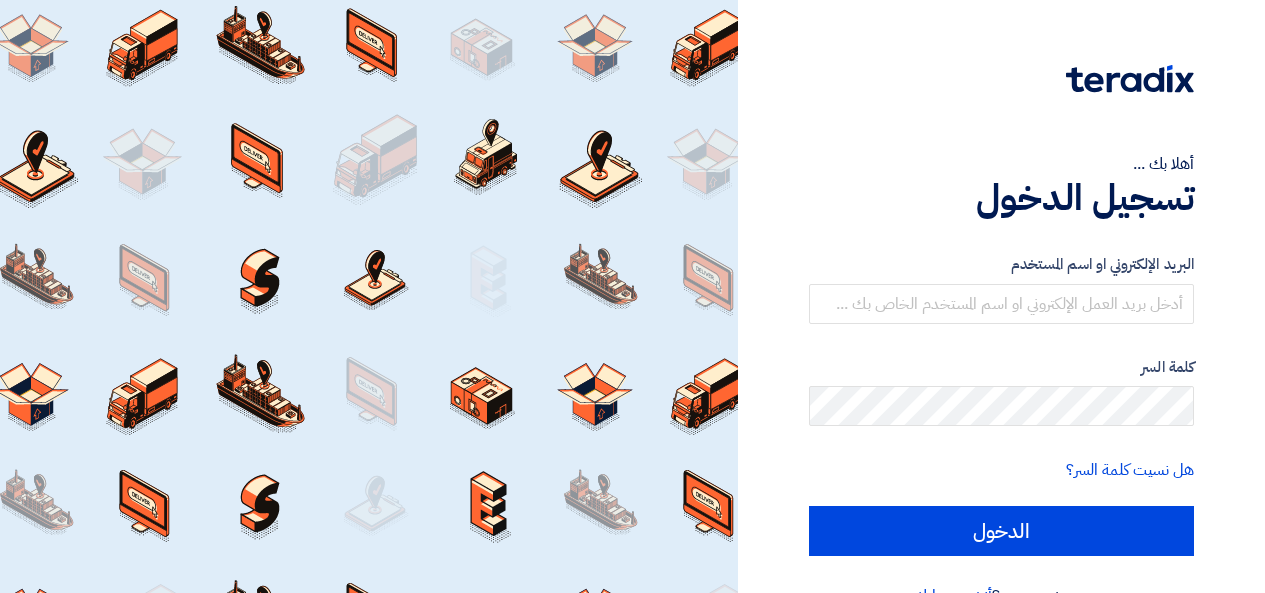 scroll, scrollTop: 0, scrollLeft: 0, axis: both 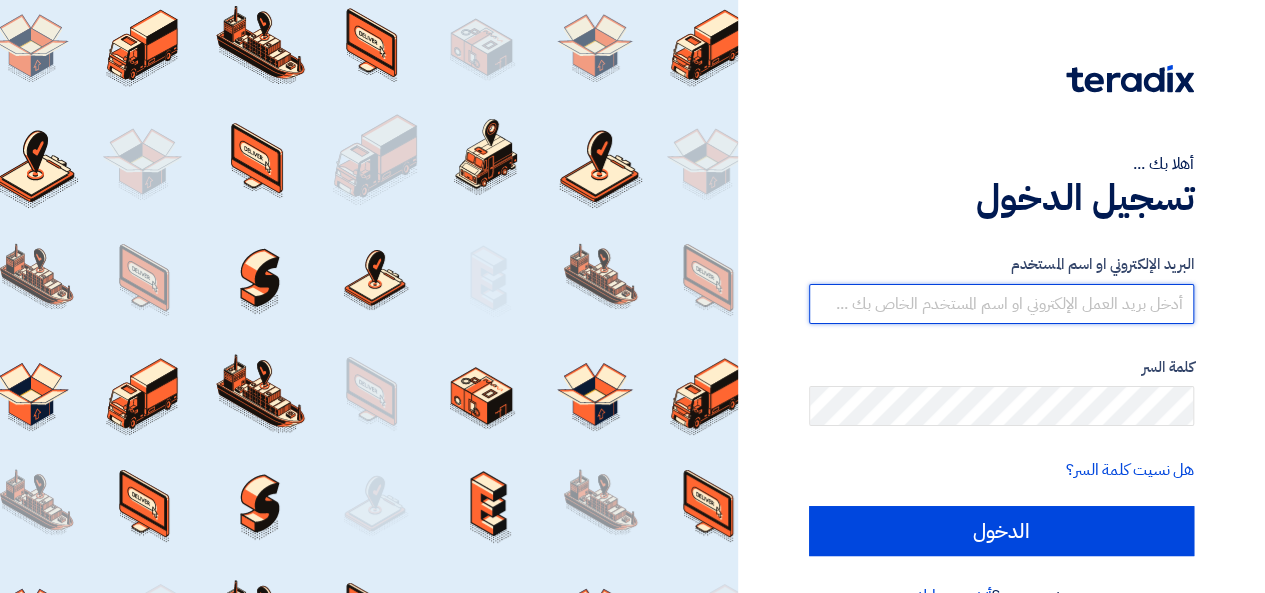 type on "[EMAIL]" 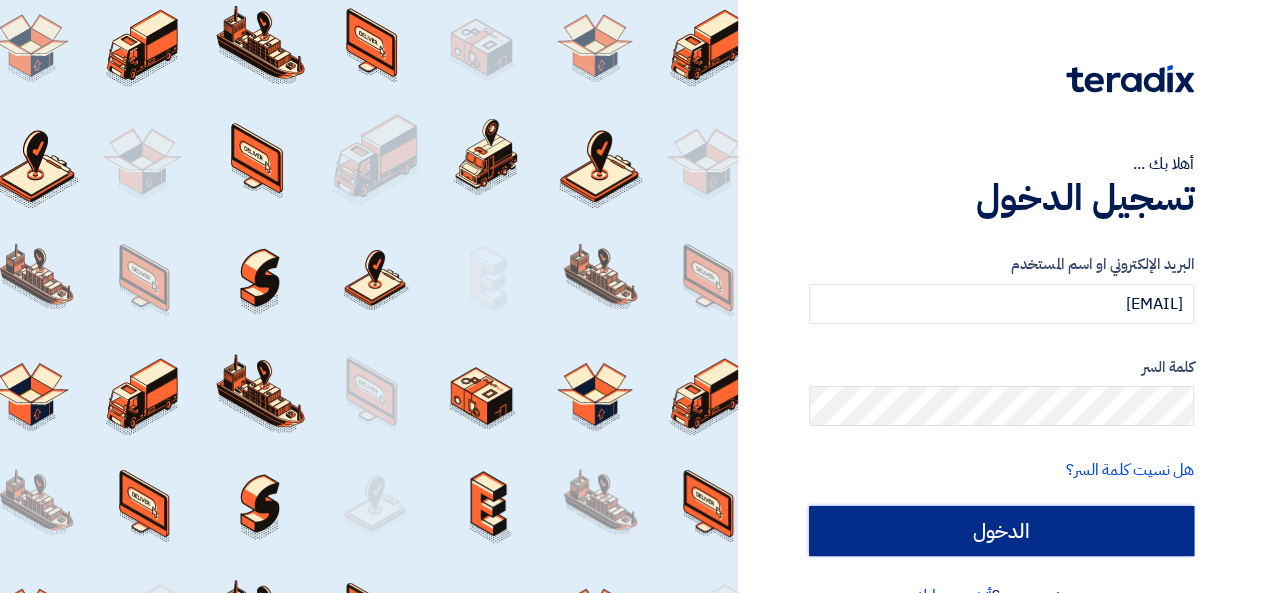 scroll, scrollTop: 0, scrollLeft: 0, axis: both 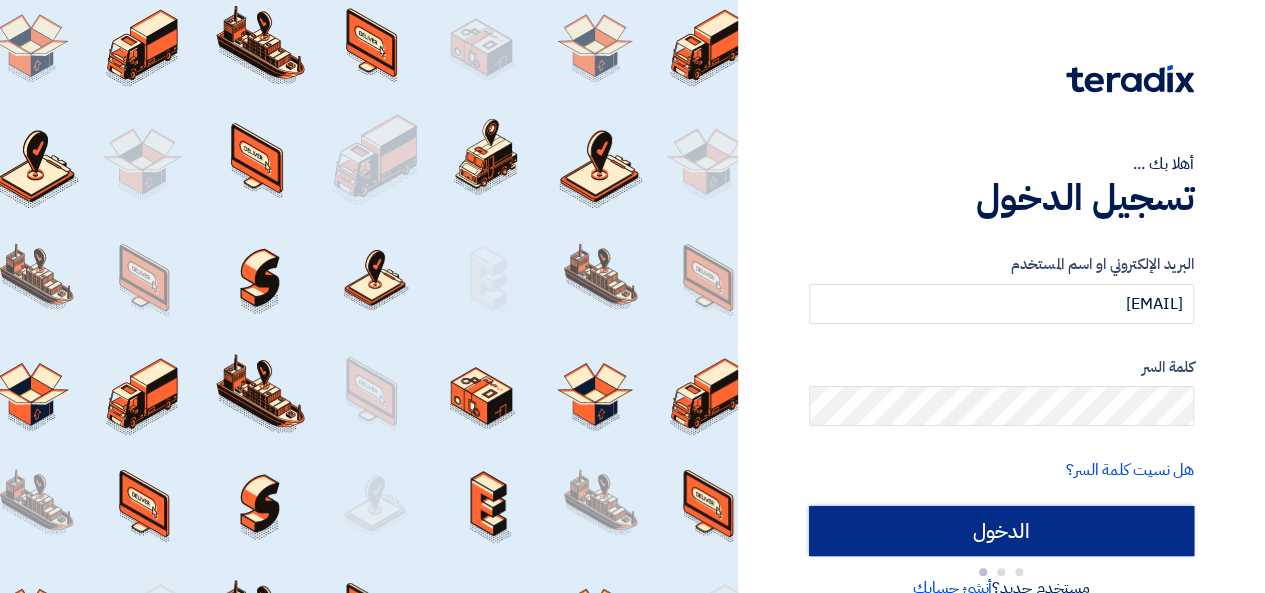 type on "Sign in" 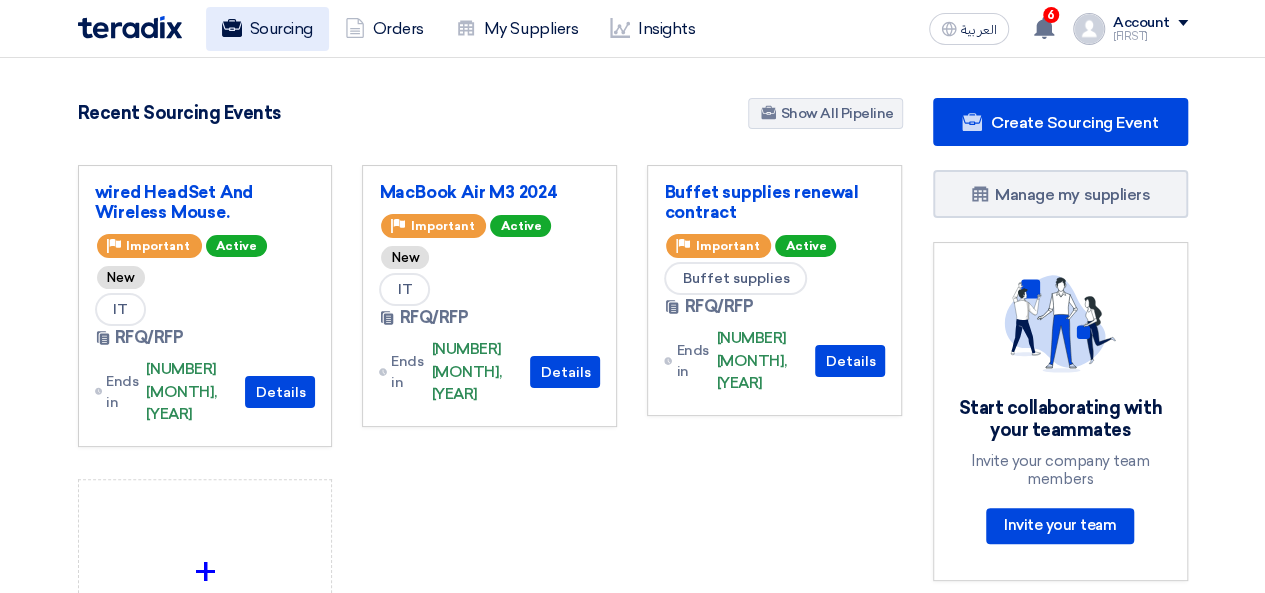 click on "Sourcing" 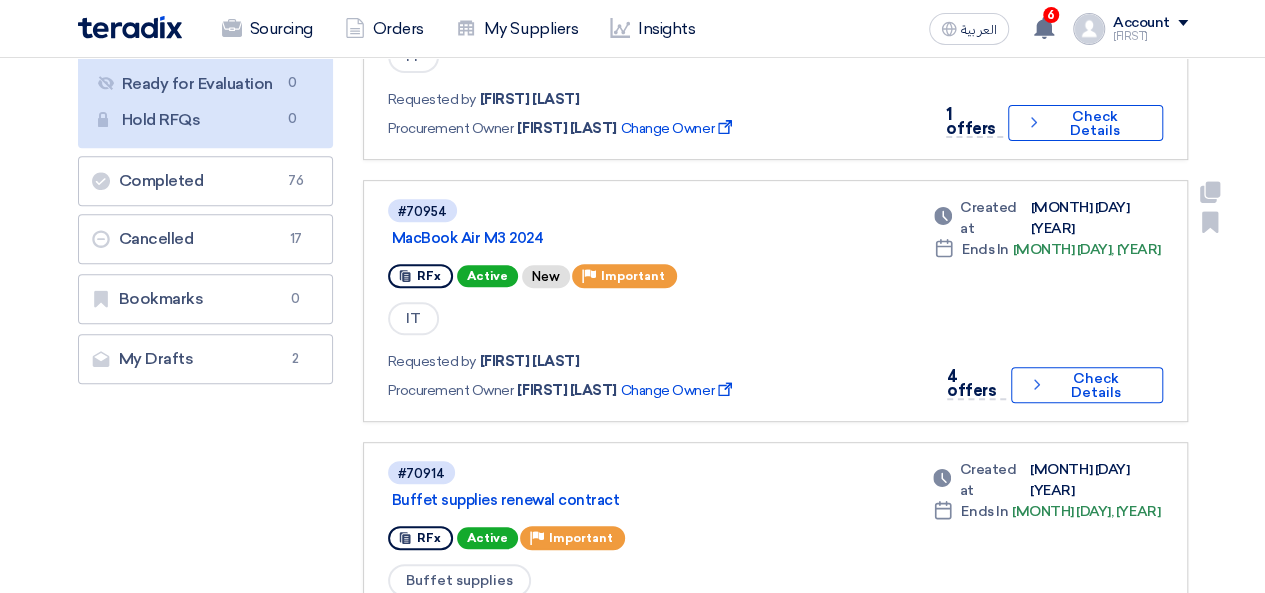 scroll, scrollTop: 300, scrollLeft: 0, axis: vertical 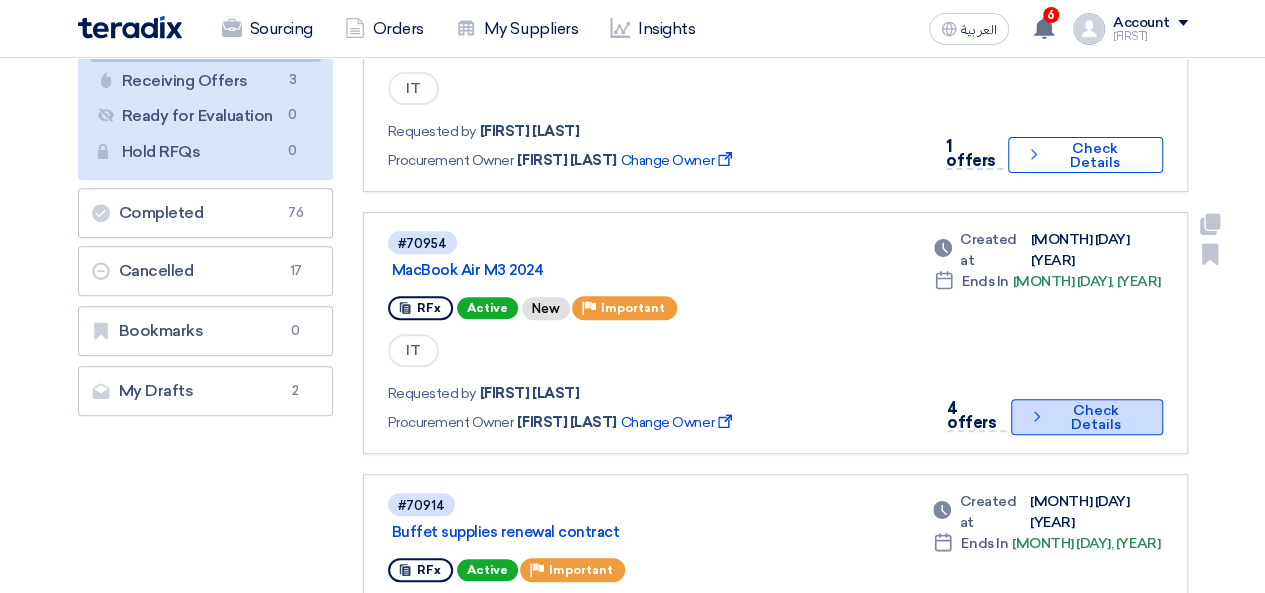 click on "Check details" 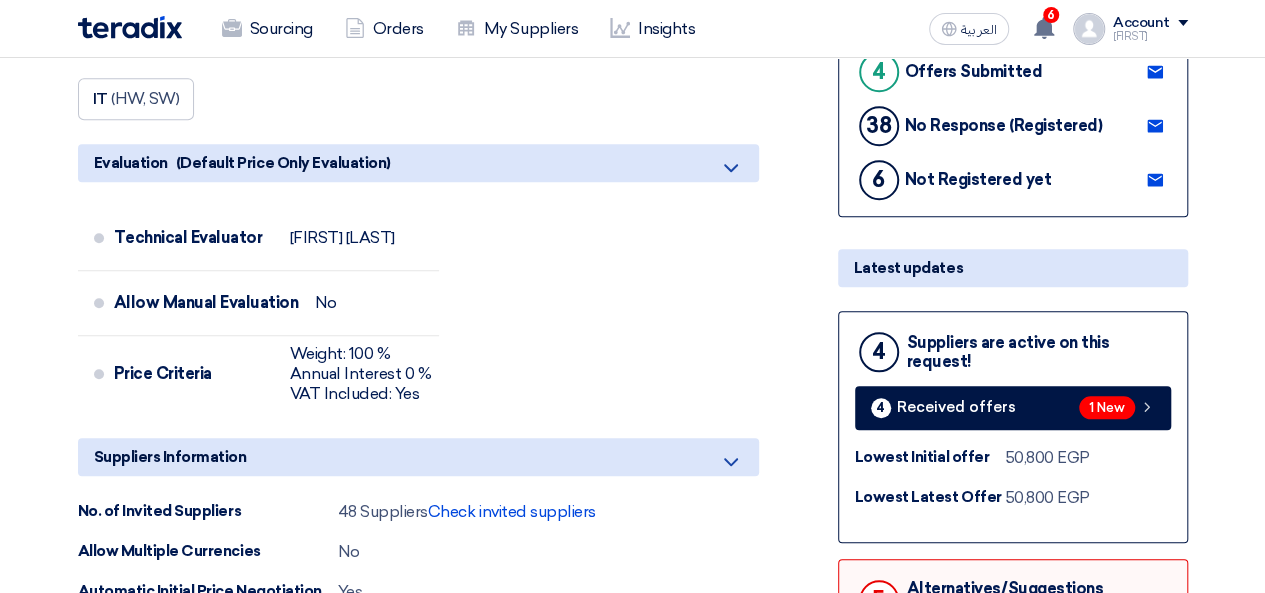 scroll, scrollTop: 600, scrollLeft: 0, axis: vertical 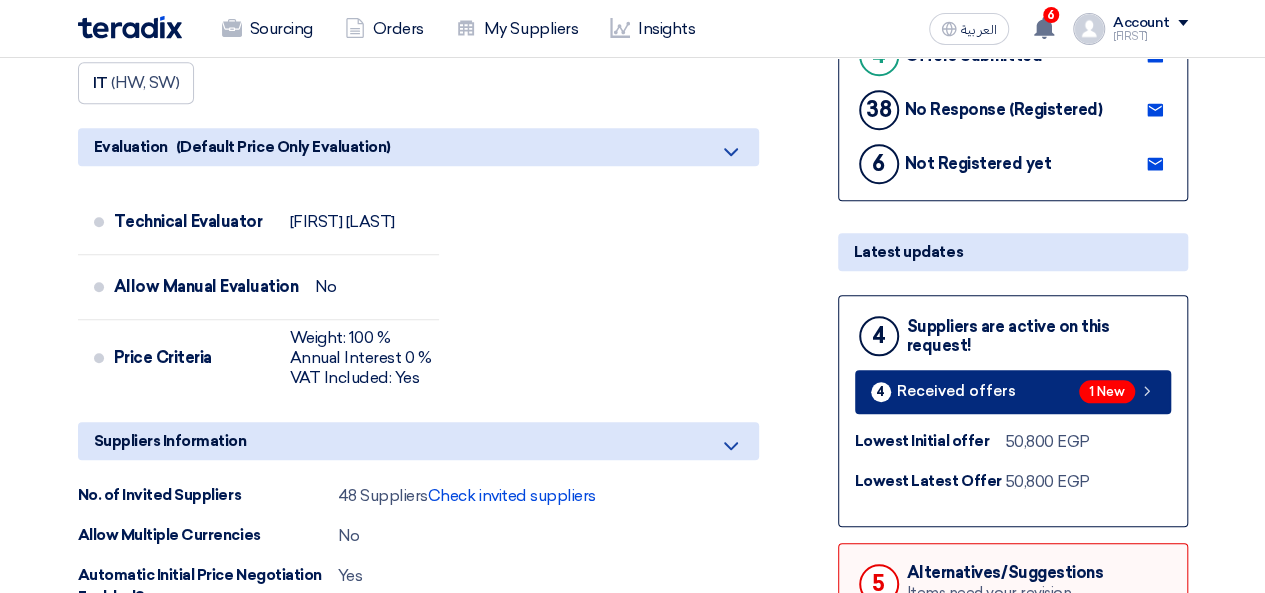 click on "Received offers" 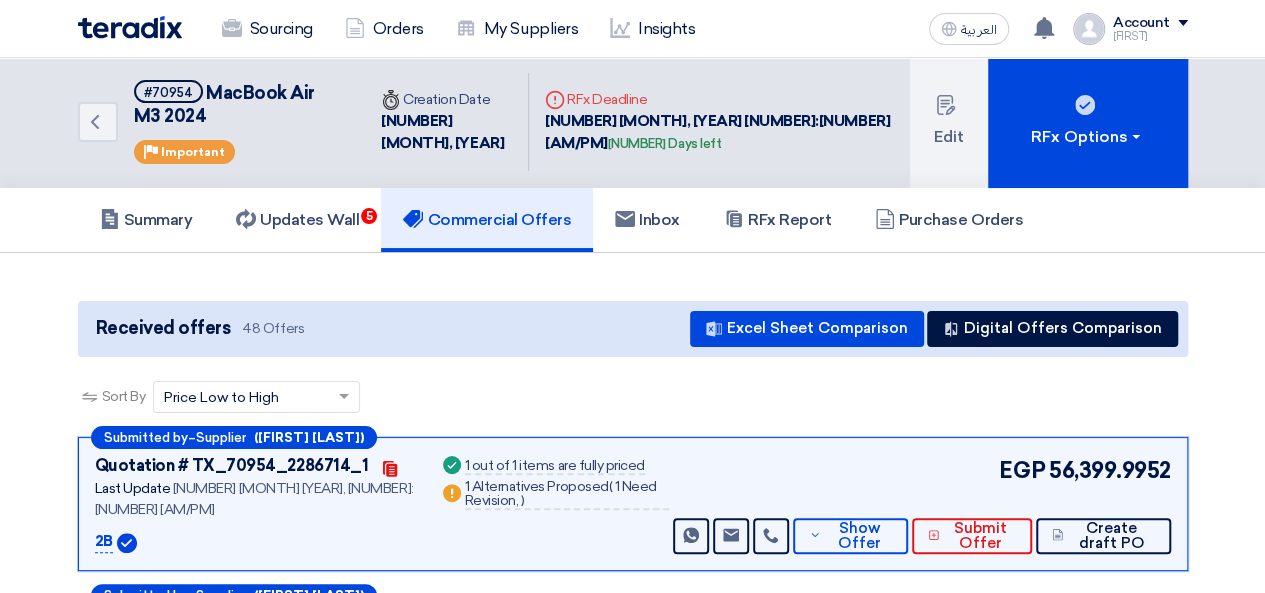 scroll, scrollTop: 0, scrollLeft: 0, axis: both 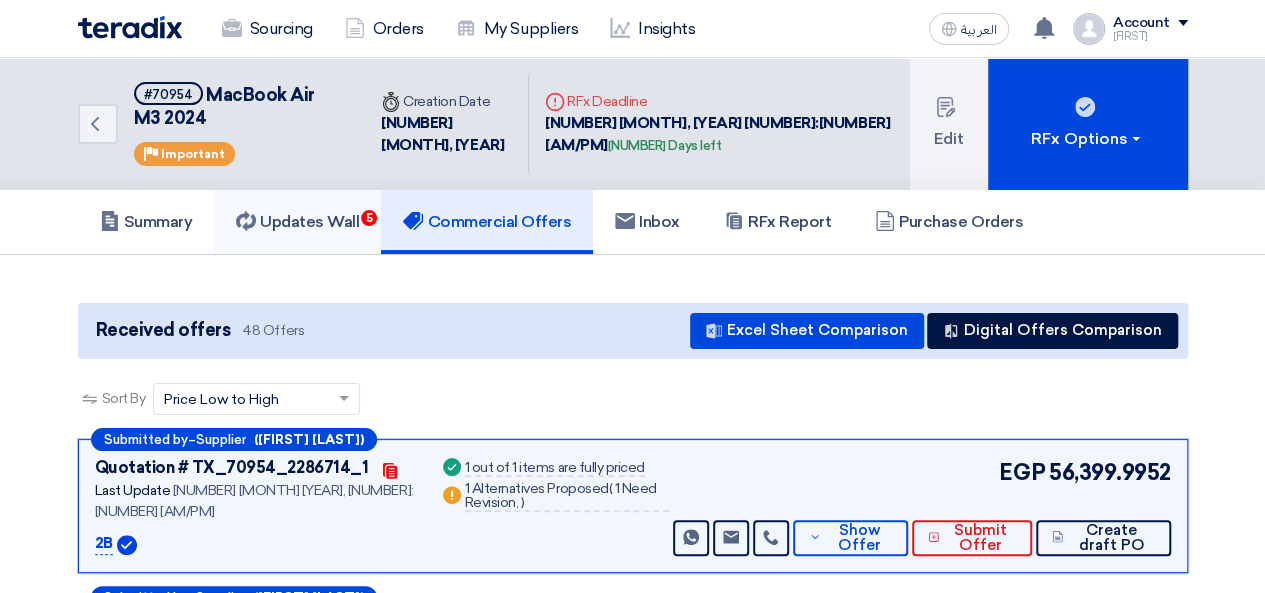 click on "Updates Wall
[NUMBER]" 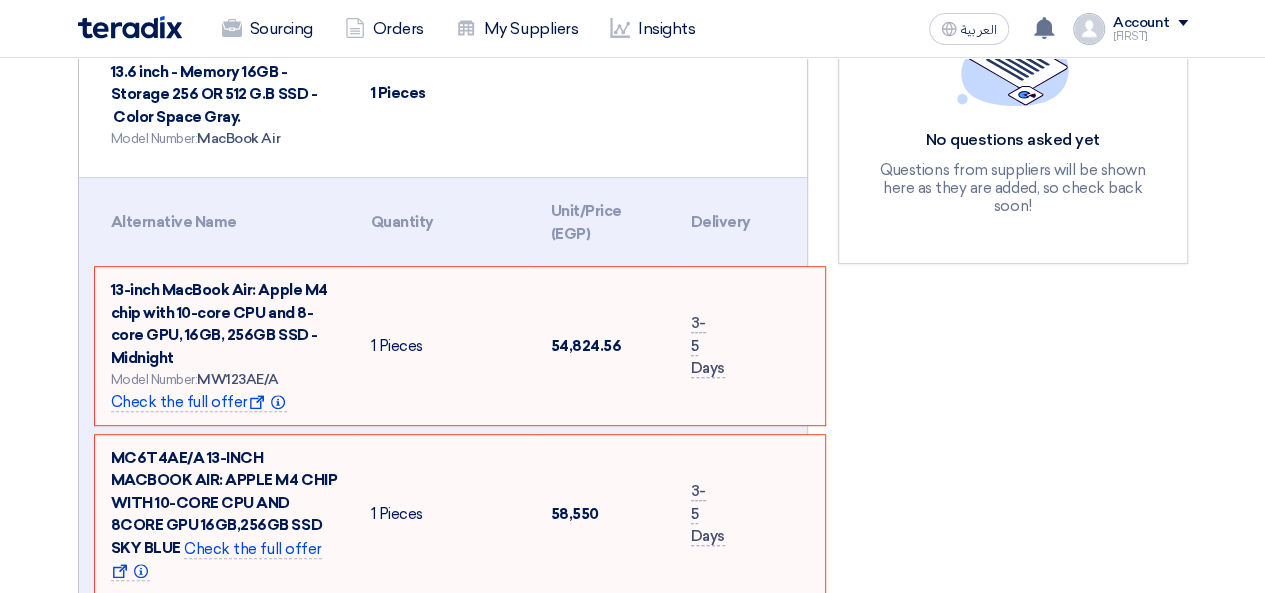 scroll, scrollTop: 400, scrollLeft: 0, axis: vertical 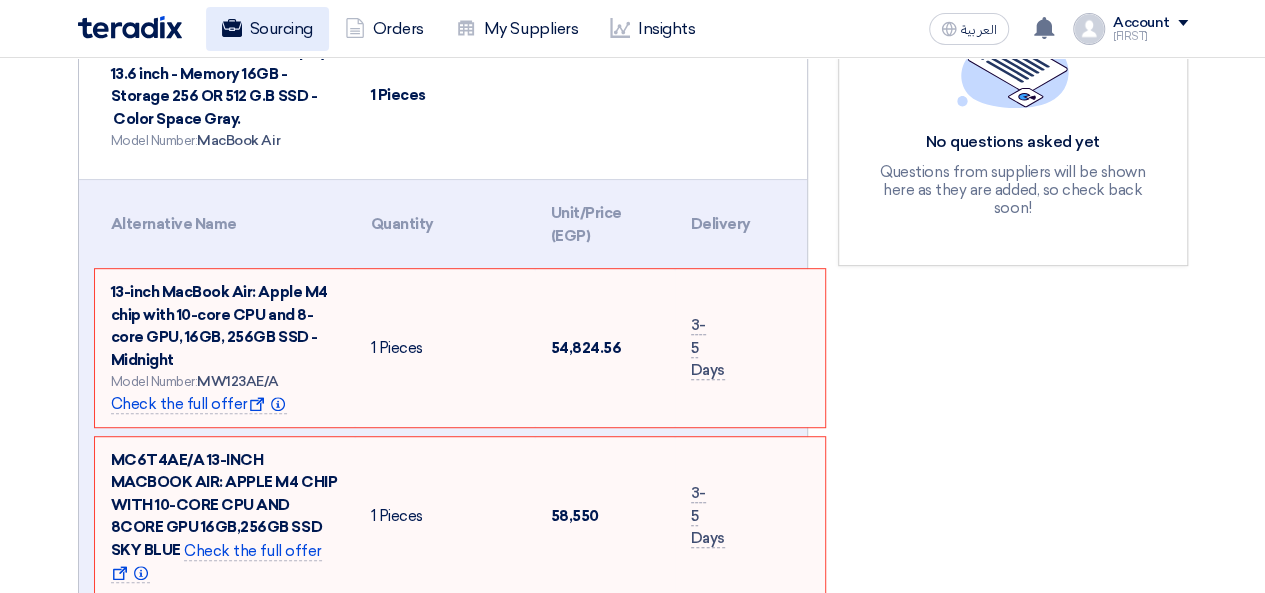 click 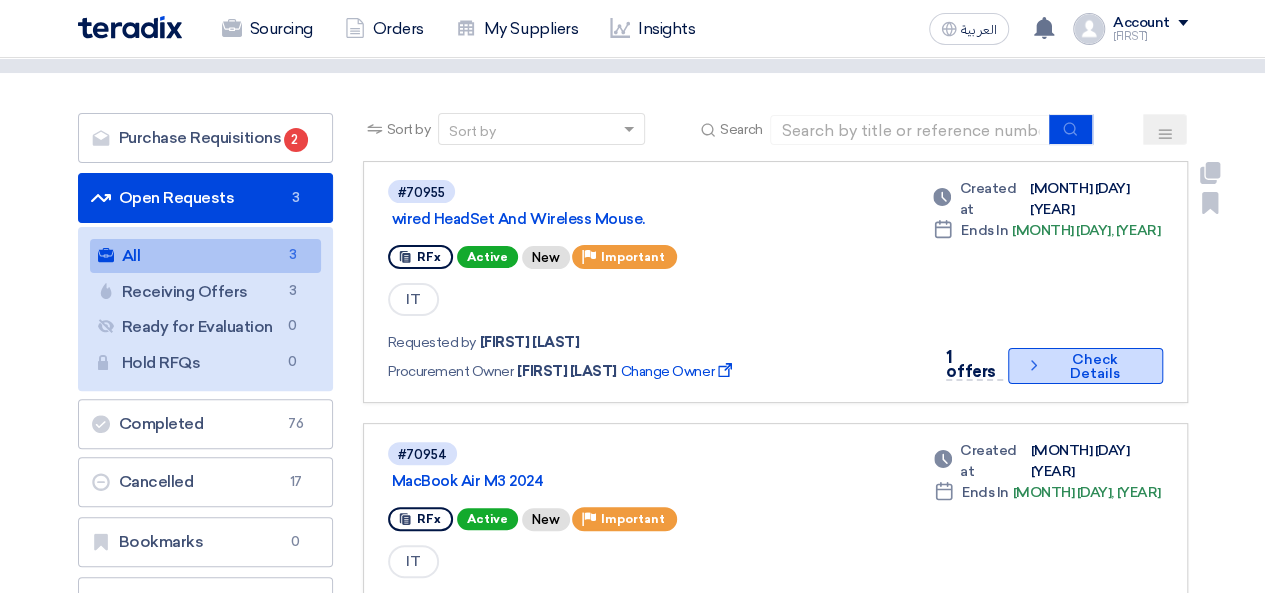 scroll, scrollTop: 0, scrollLeft: 0, axis: both 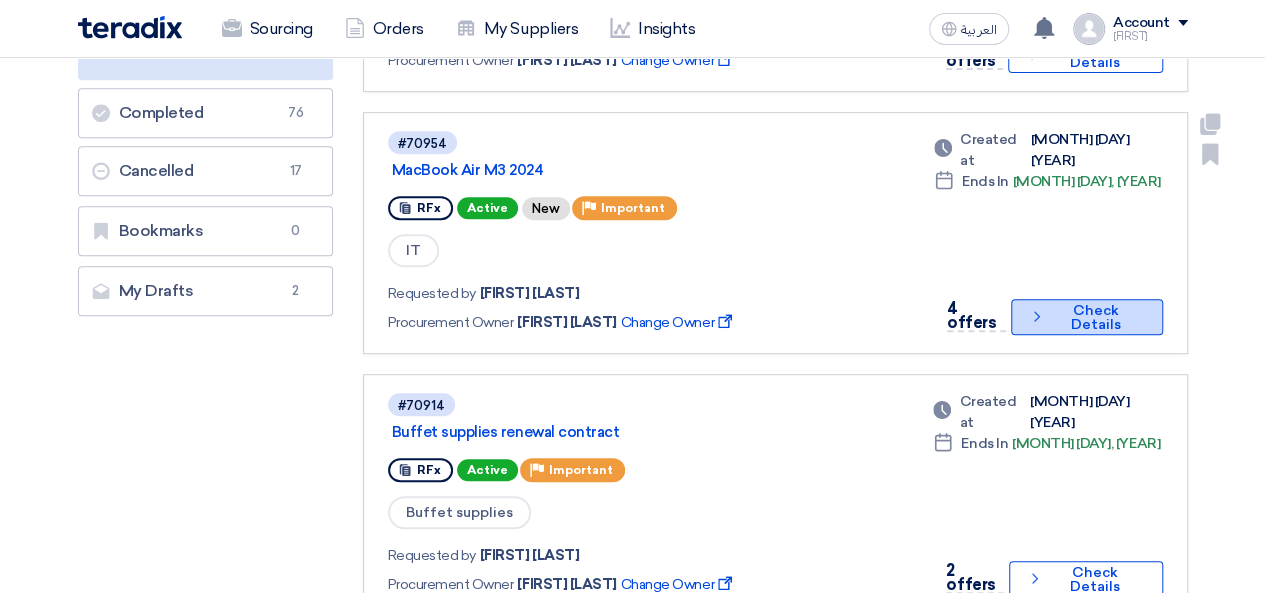 click on "Check details" 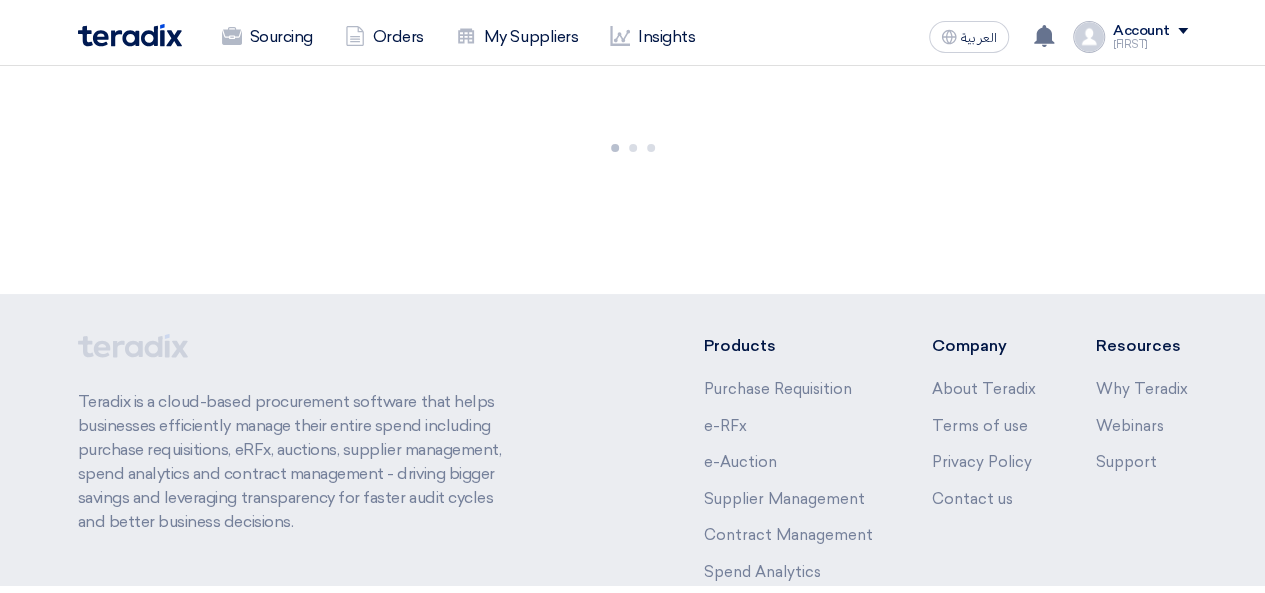 scroll, scrollTop: 0, scrollLeft: 0, axis: both 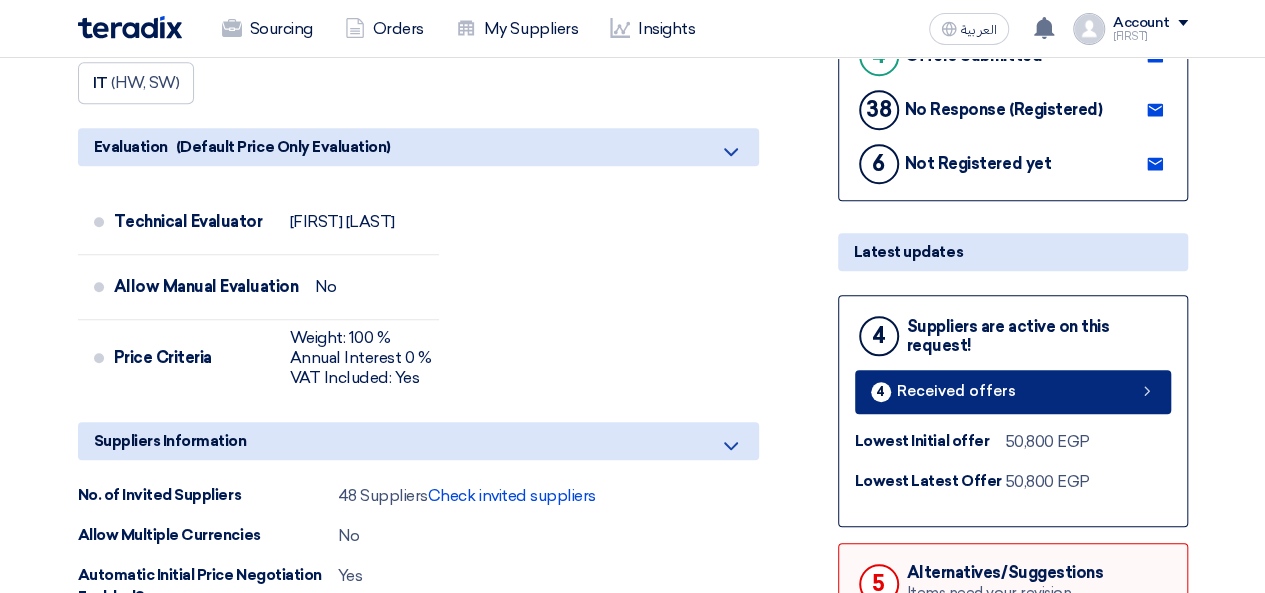 click on "4
Received offers" 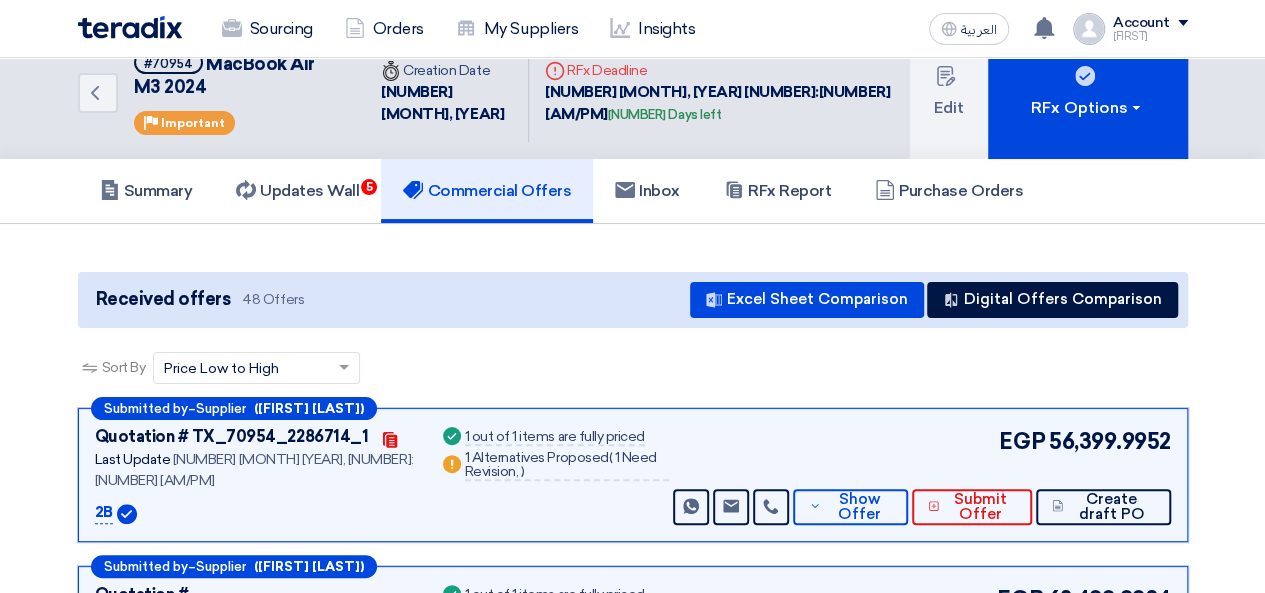 scroll, scrollTop: 0, scrollLeft: 0, axis: both 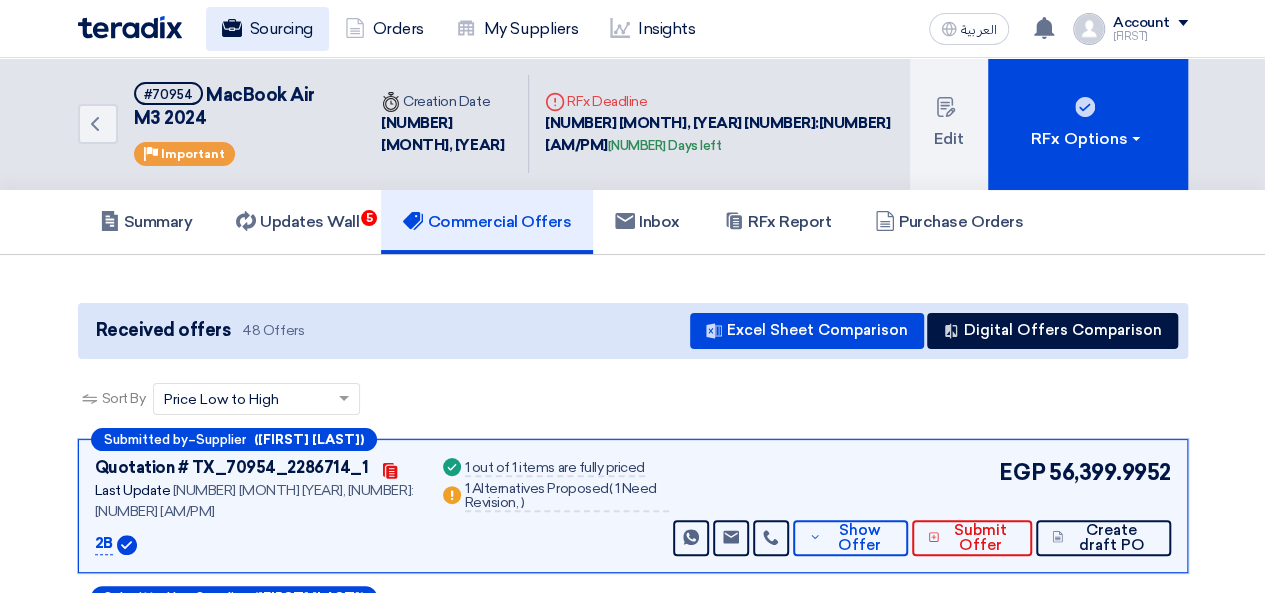 click 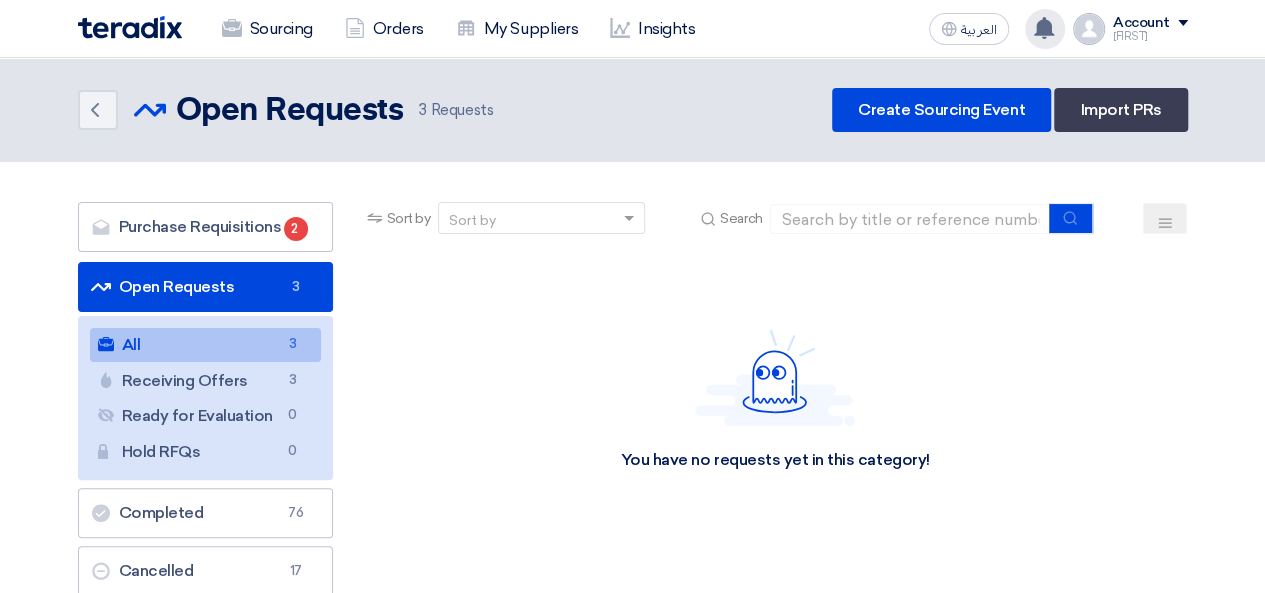 click 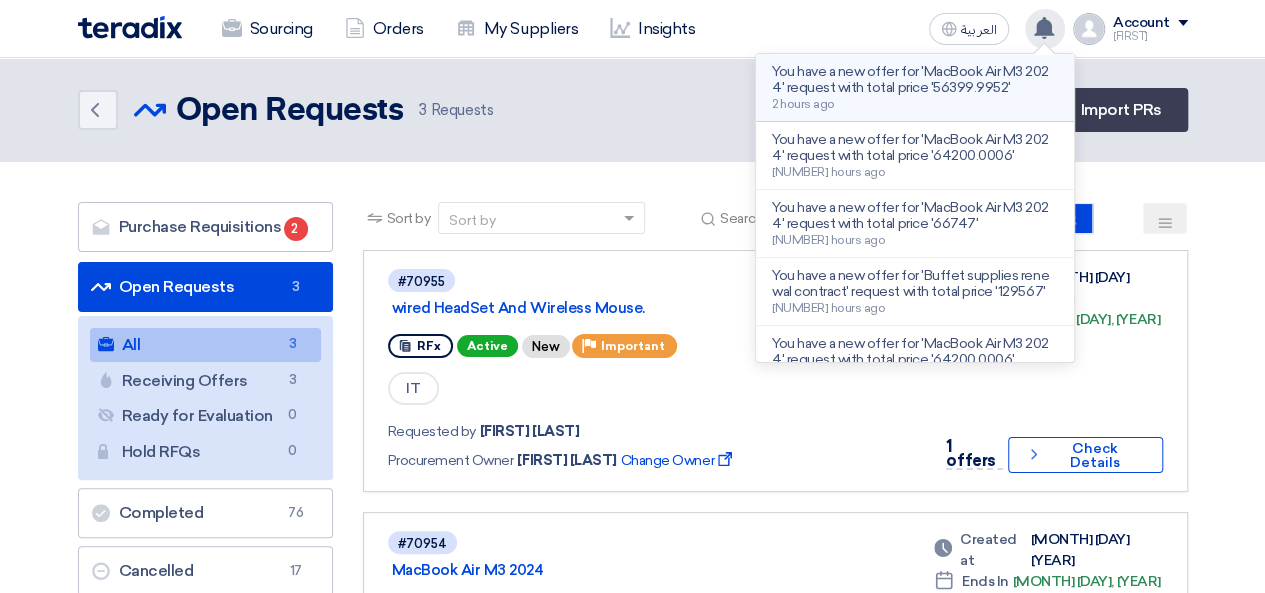 click on "2 hours ago" 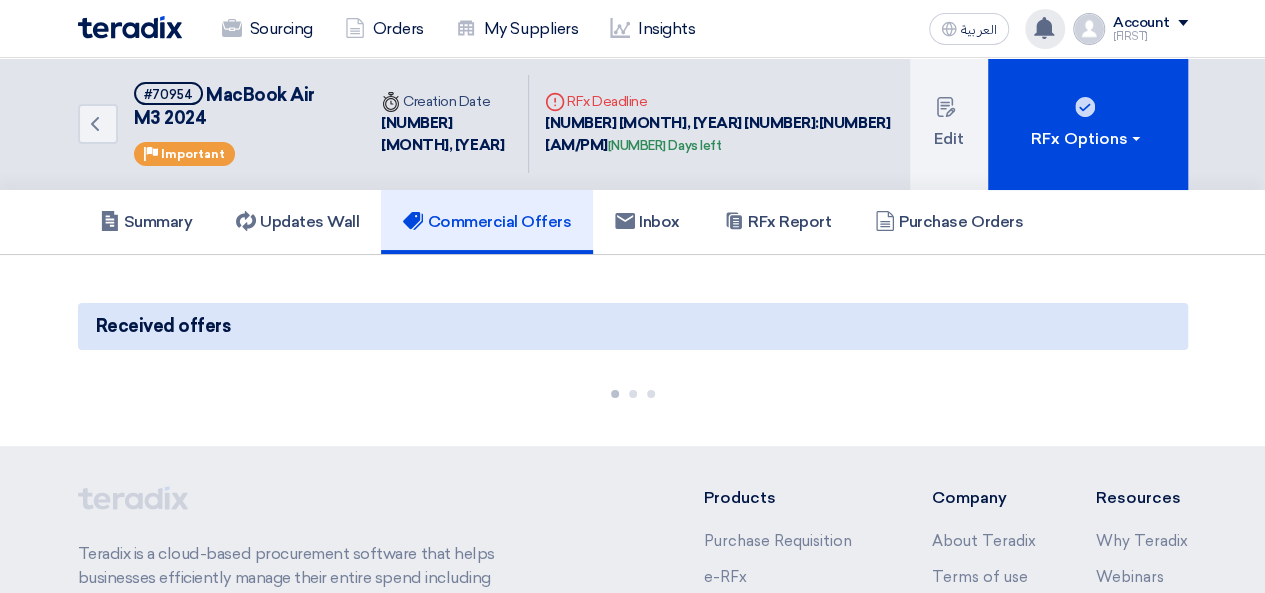 click 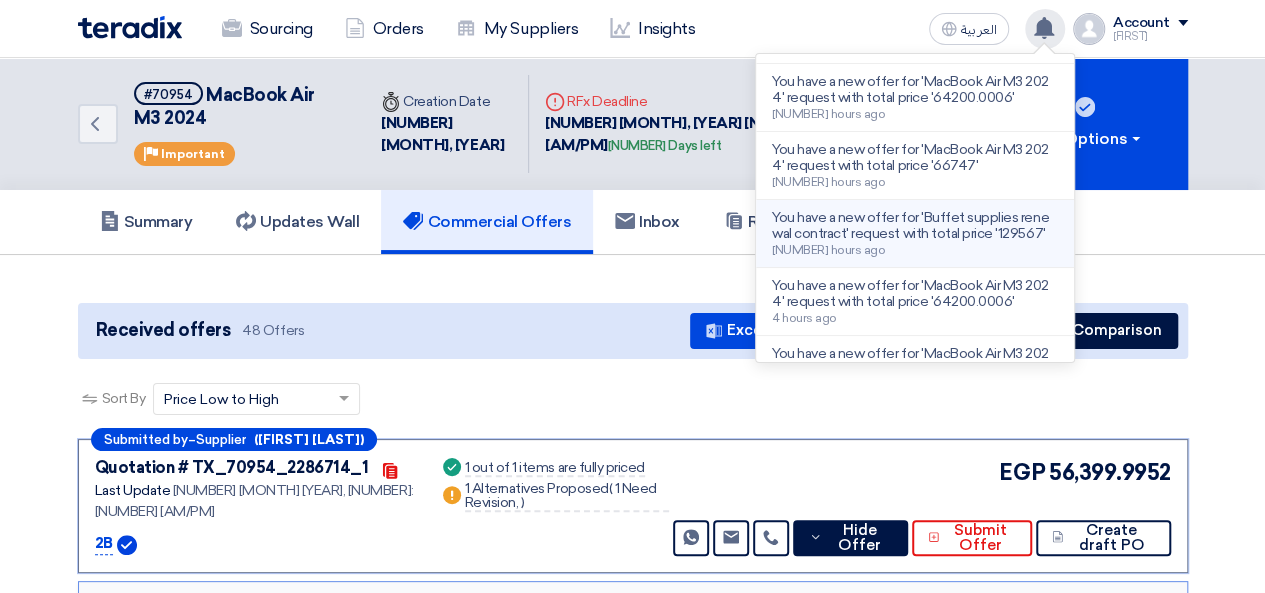 scroll, scrollTop: 100, scrollLeft: 0, axis: vertical 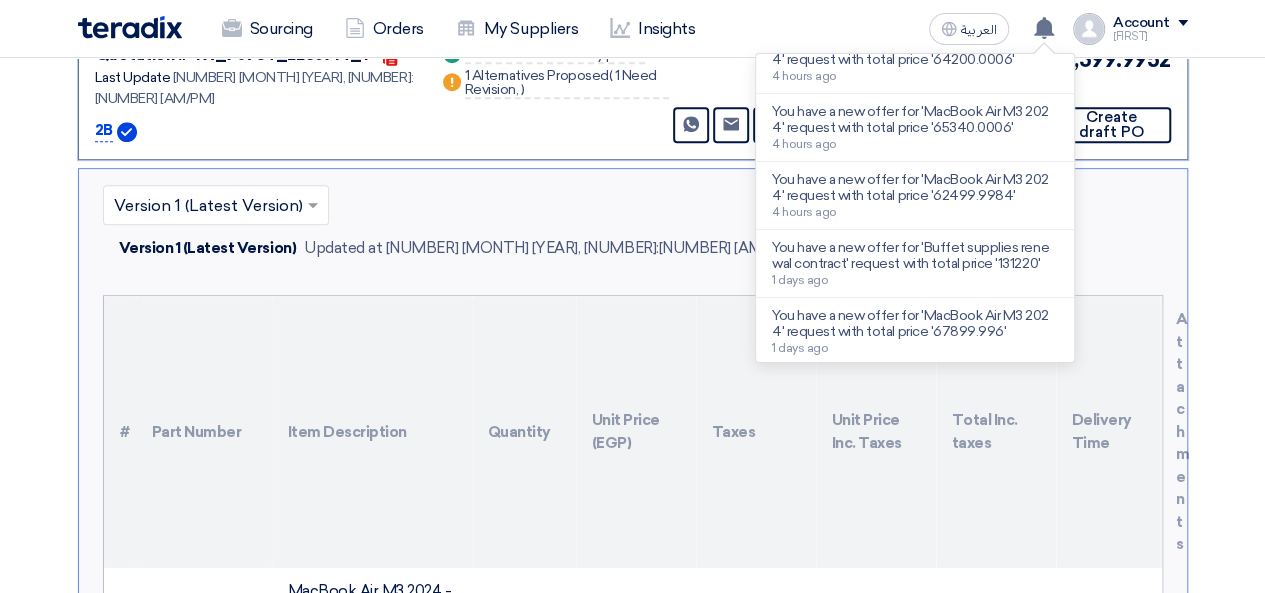 click on "Submitted by
–
Supplier
Contacts" 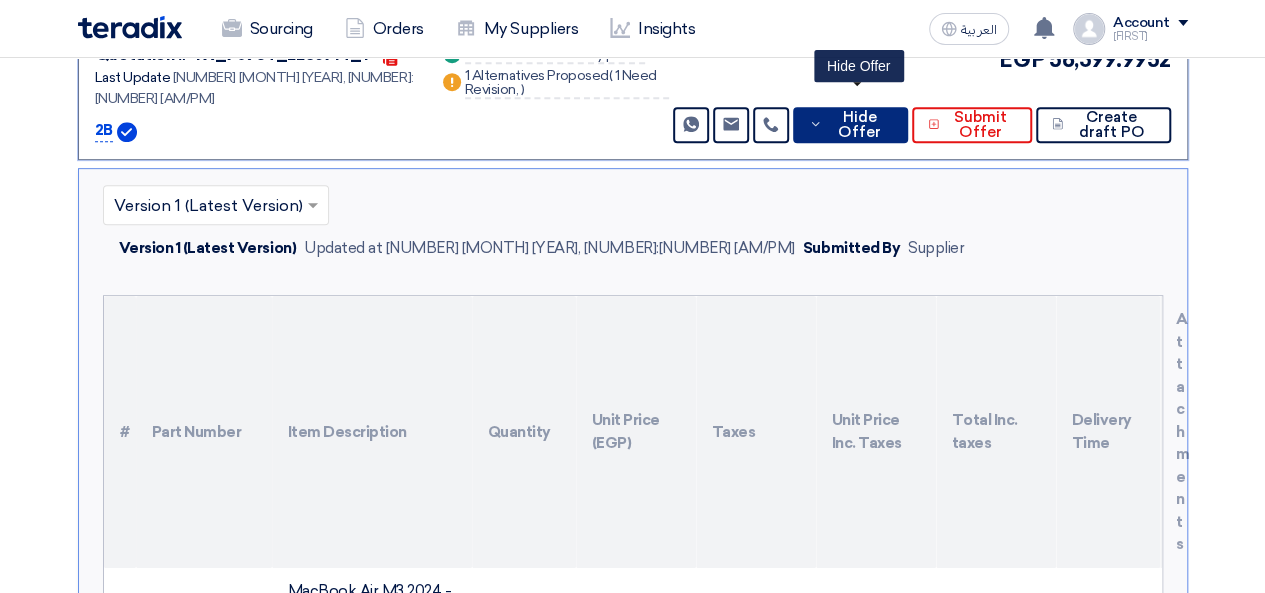 click on "Hide Offer" at bounding box center [860, 125] 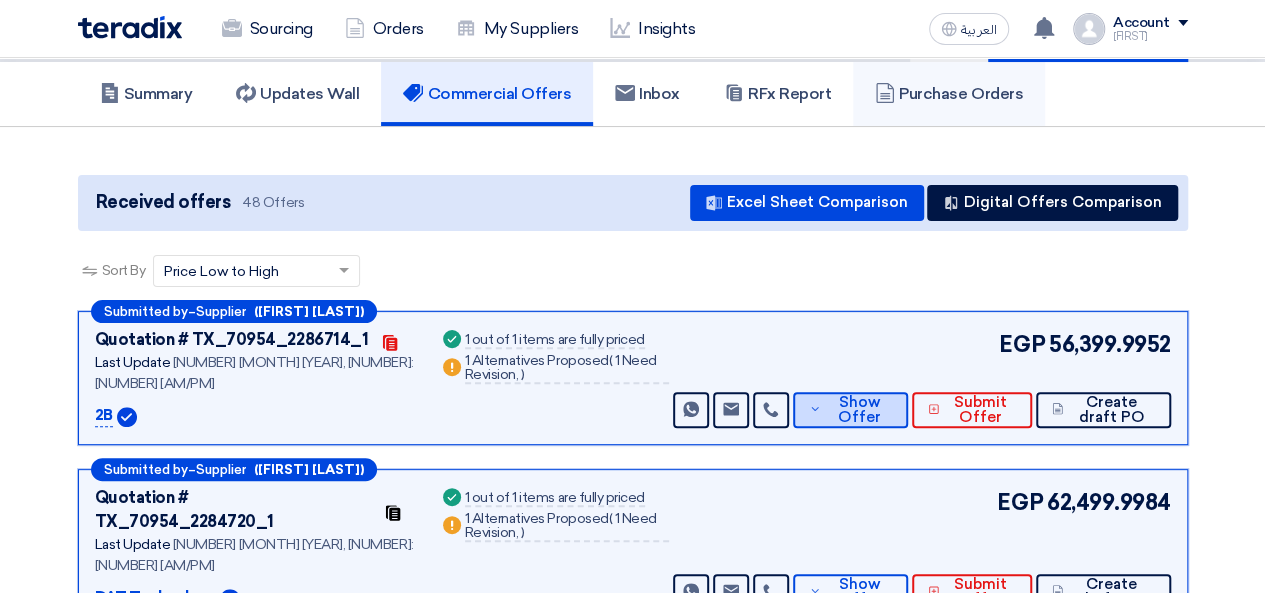 scroll, scrollTop: 0, scrollLeft: 0, axis: both 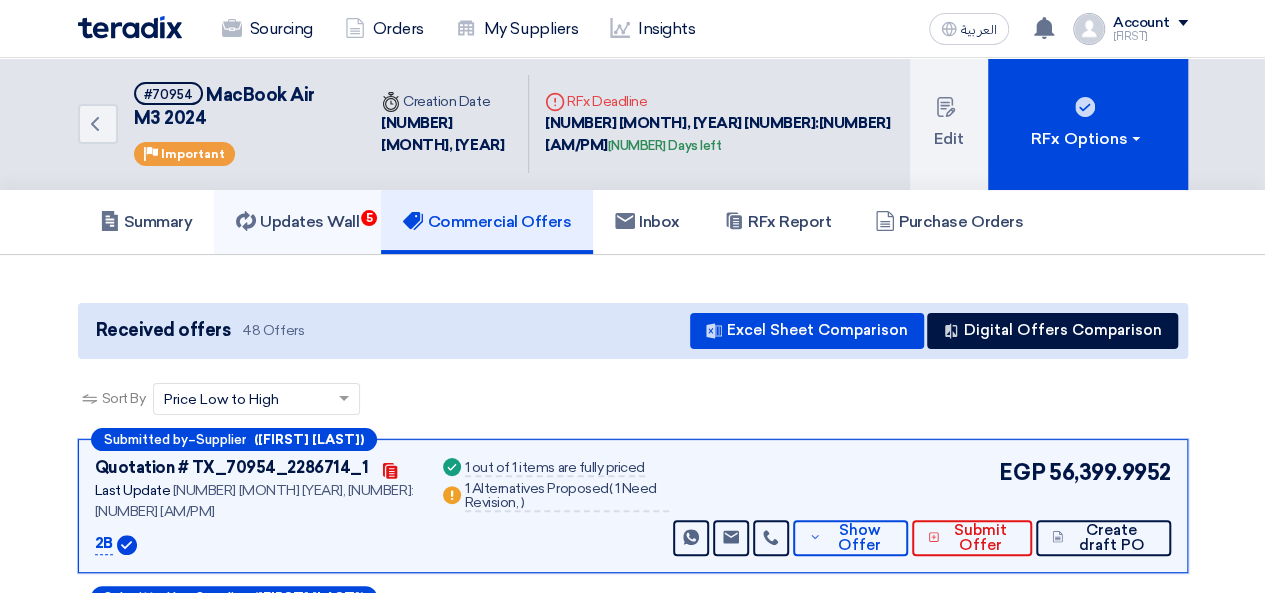 click on "Updates Wall
[NUMBER]" 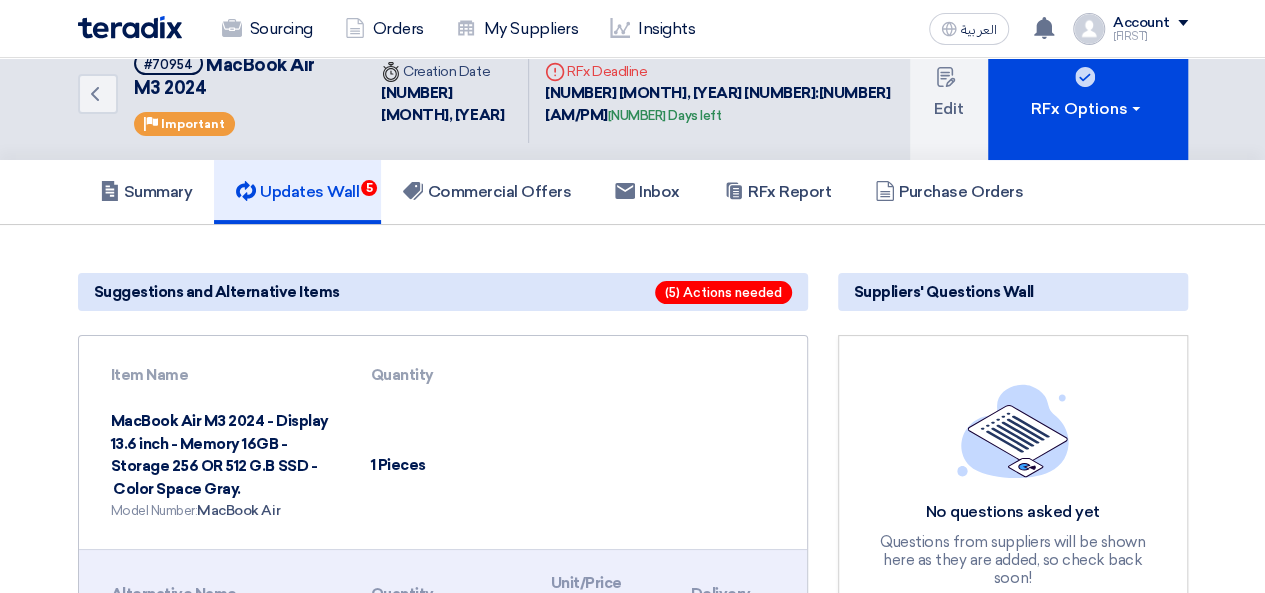 scroll, scrollTop: 0, scrollLeft: 0, axis: both 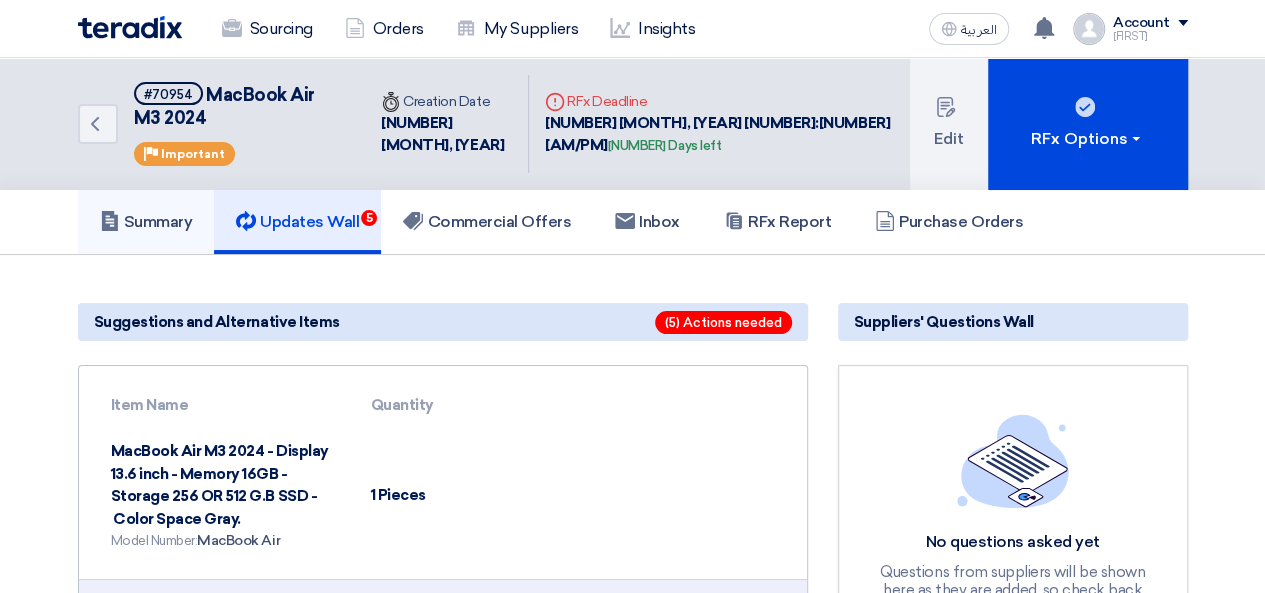 click on "Summary" 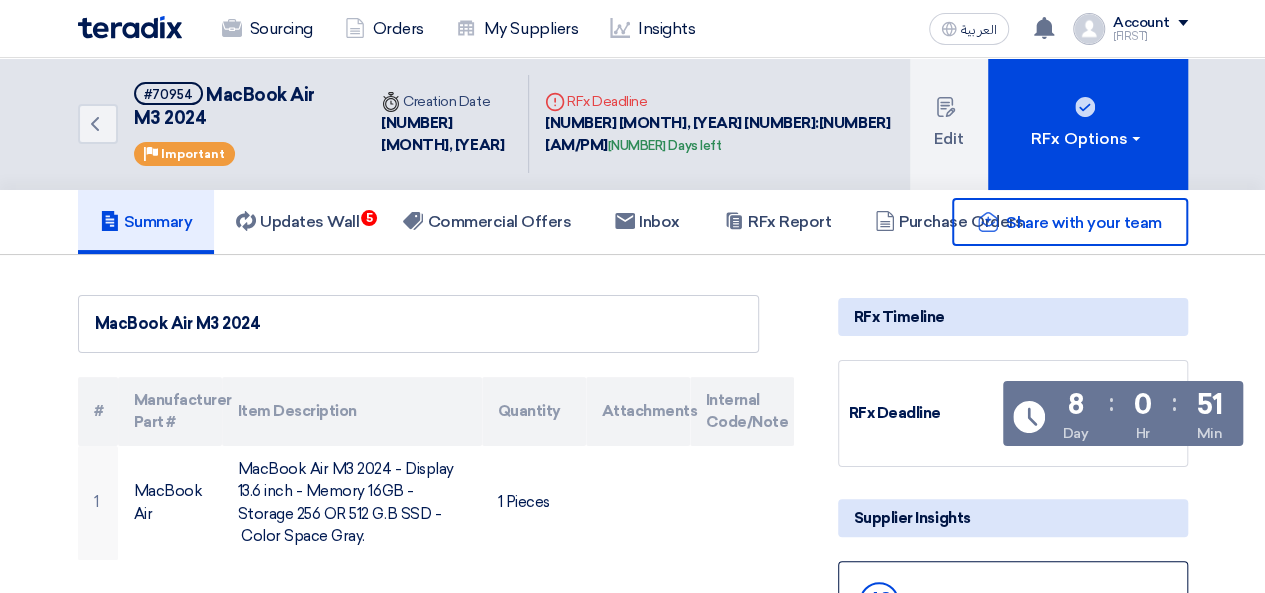 click on "MacBook Air M3 2024" 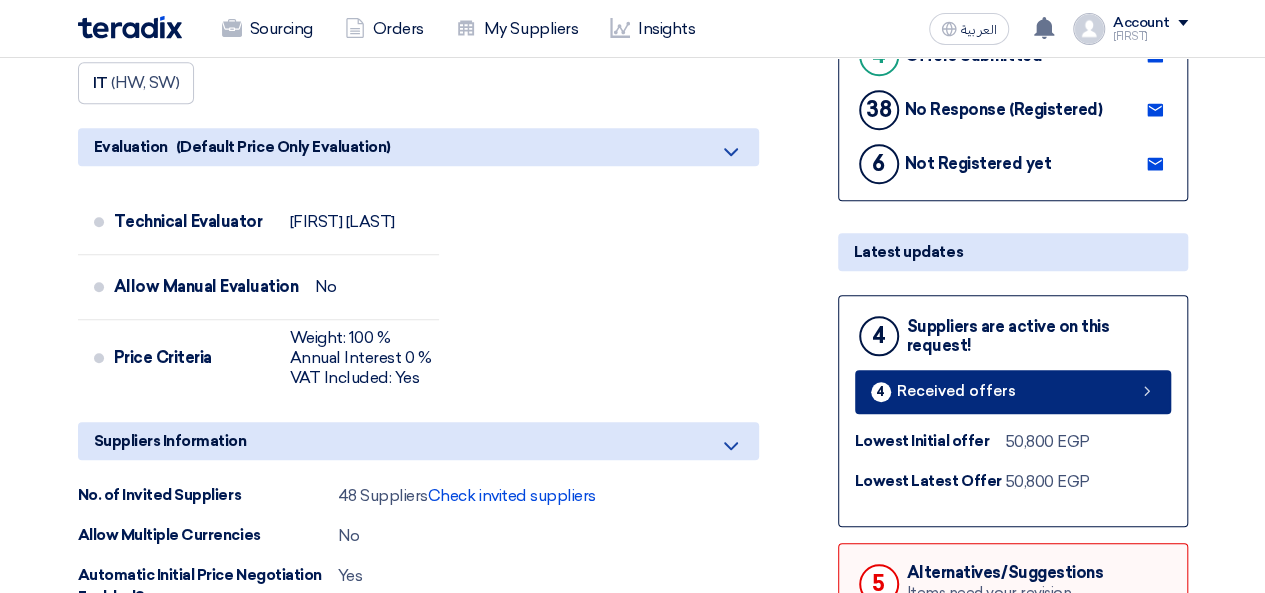 click on "Received offers" 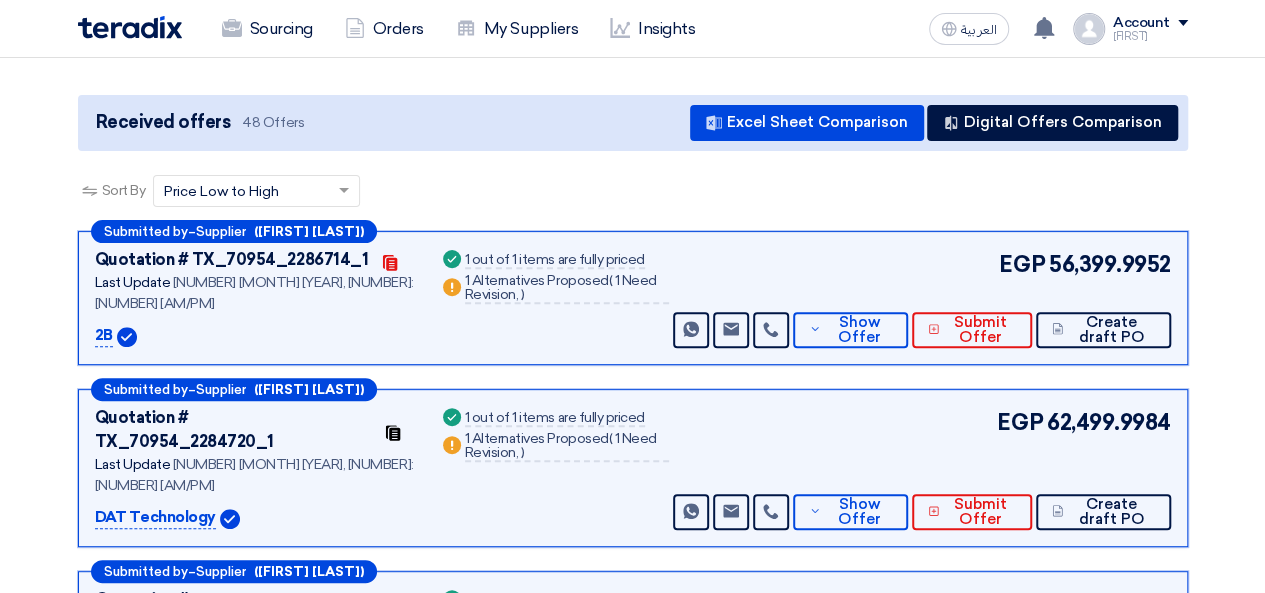 scroll, scrollTop: 208, scrollLeft: 0, axis: vertical 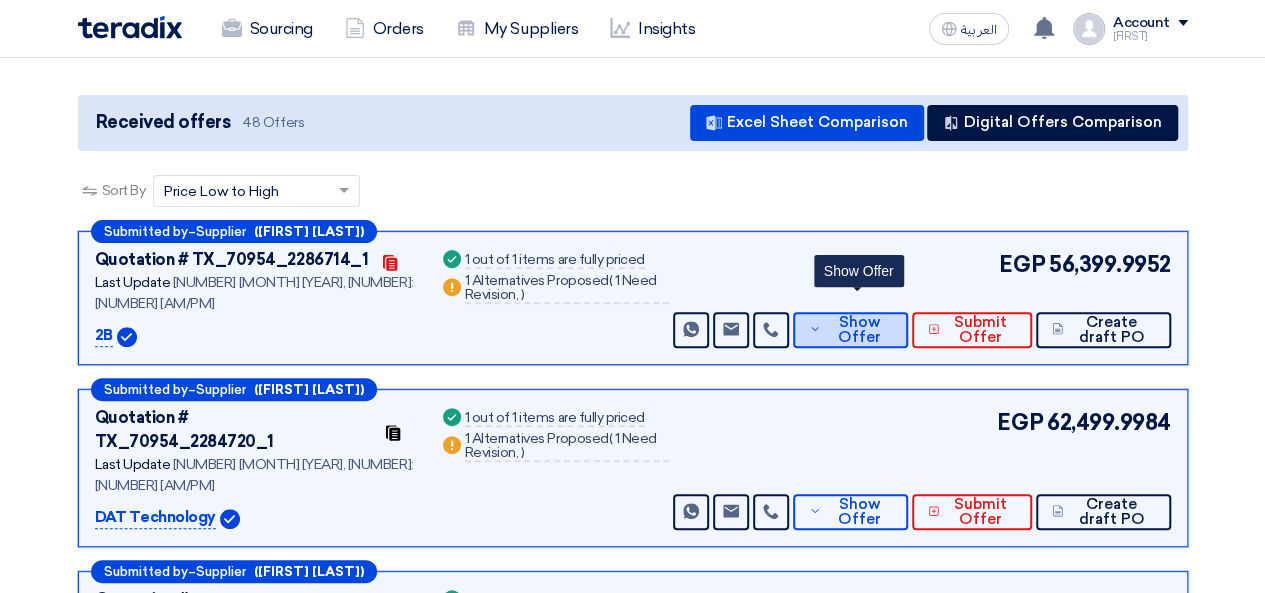 click on "Show Offer" at bounding box center (859, 330) 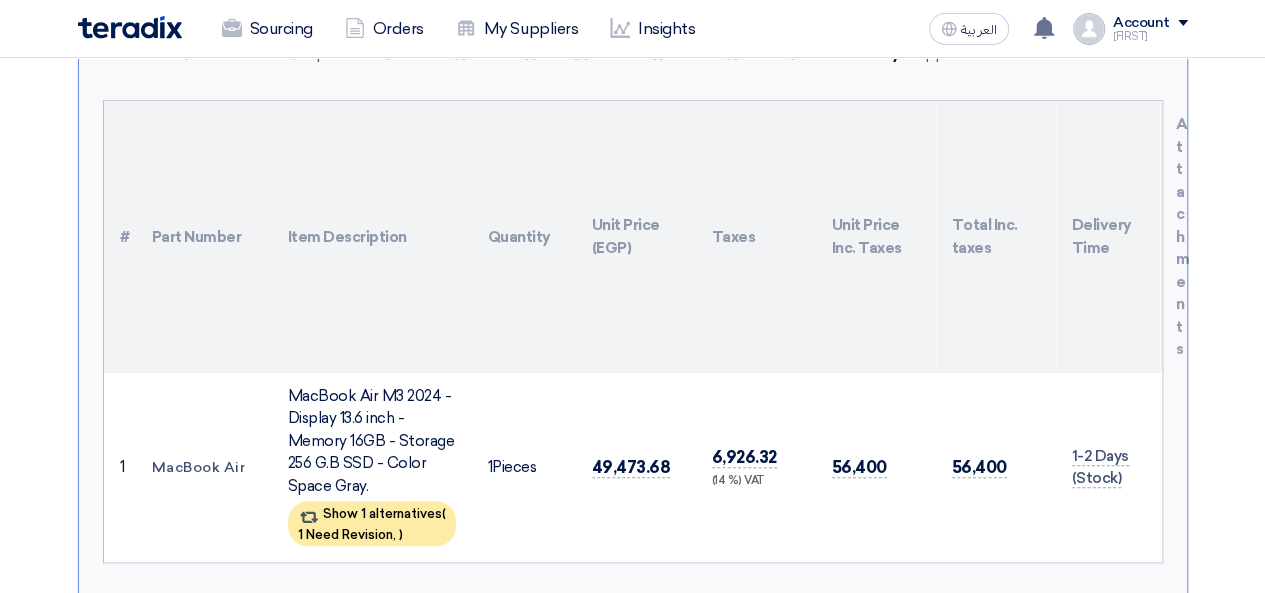 scroll, scrollTop: 308, scrollLeft: 0, axis: vertical 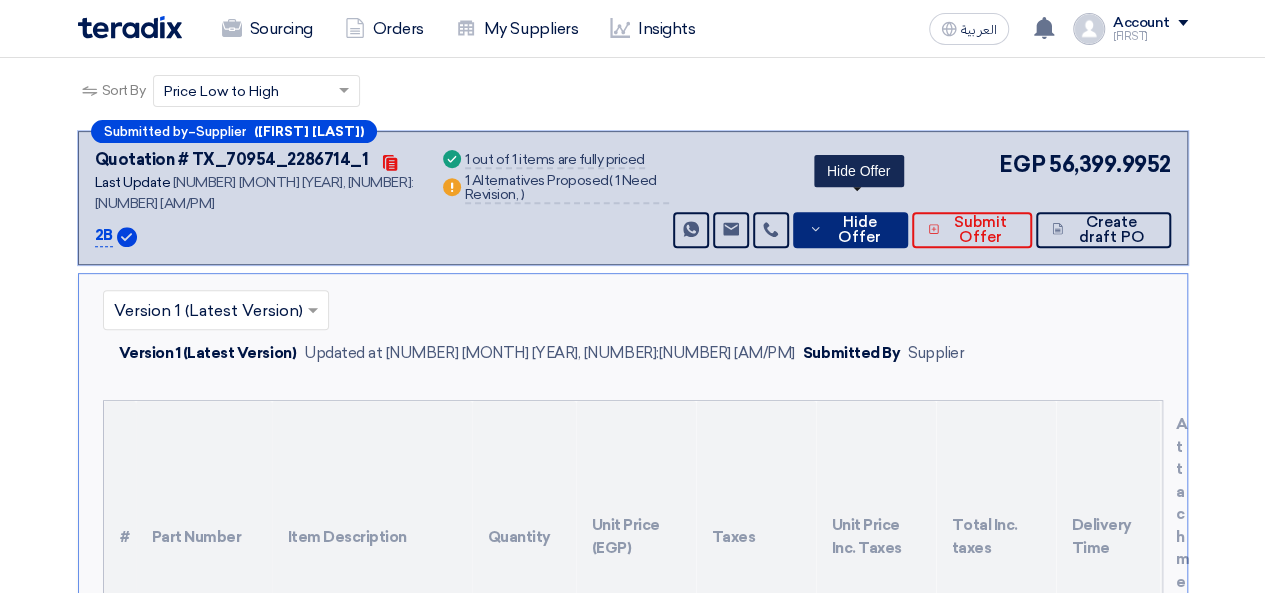 click on "Hide Offer" at bounding box center [860, 230] 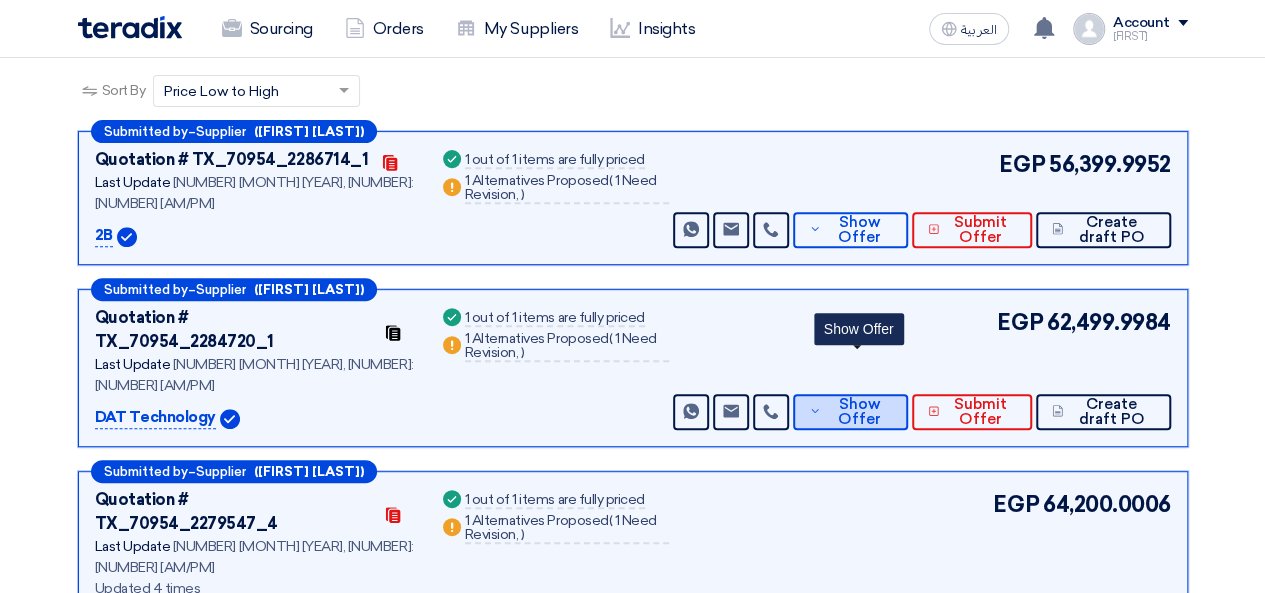 click on "Show Offer" at bounding box center [859, 412] 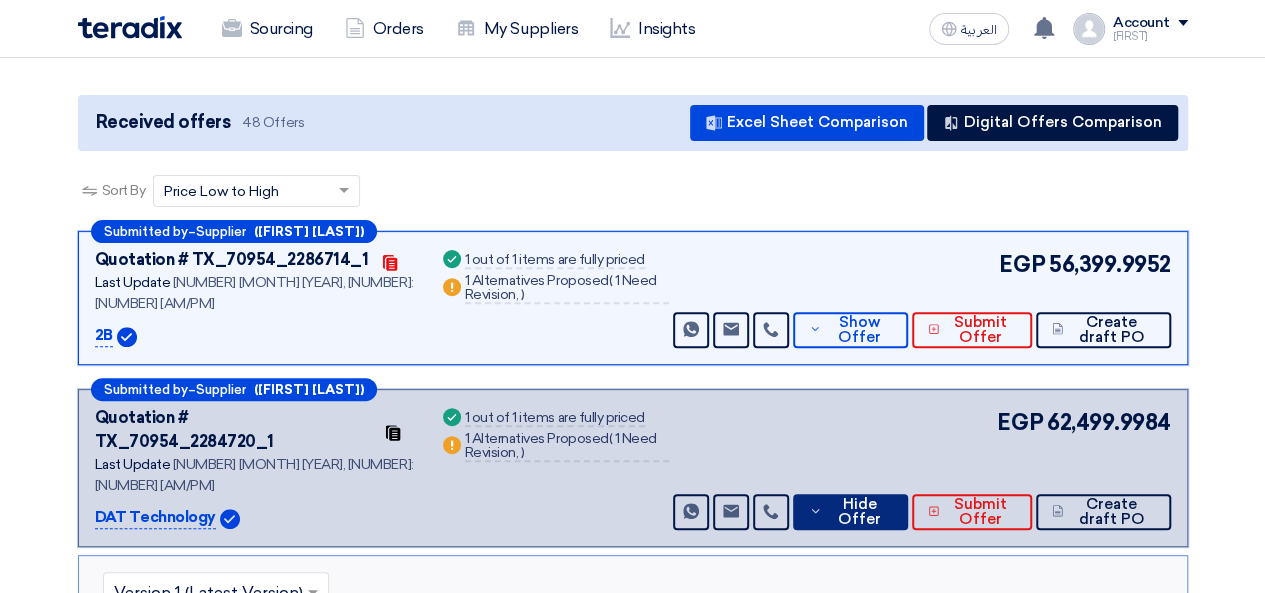 scroll, scrollTop: 308, scrollLeft: 0, axis: vertical 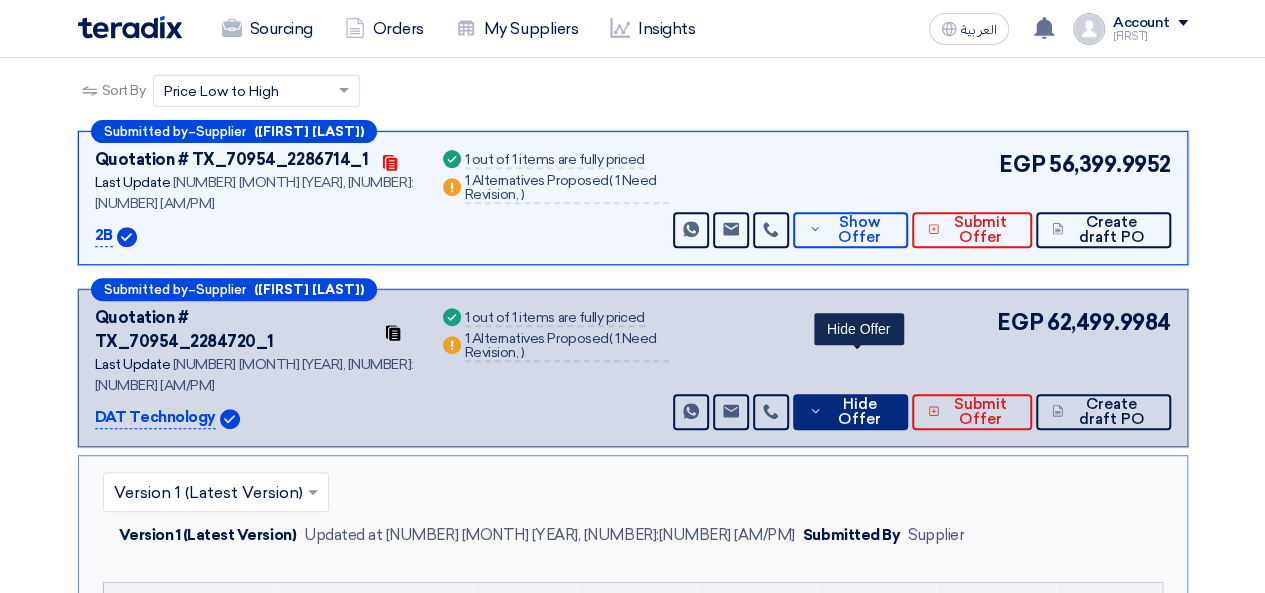 click on "Hide Offer" at bounding box center [860, 412] 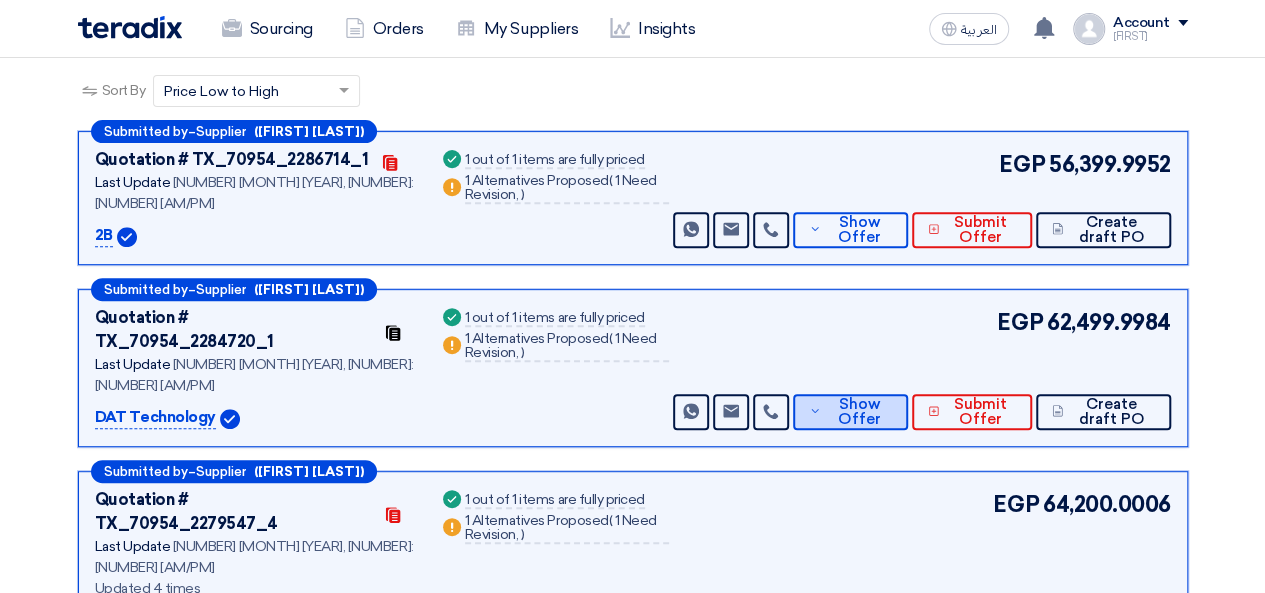 scroll, scrollTop: 508, scrollLeft: 0, axis: vertical 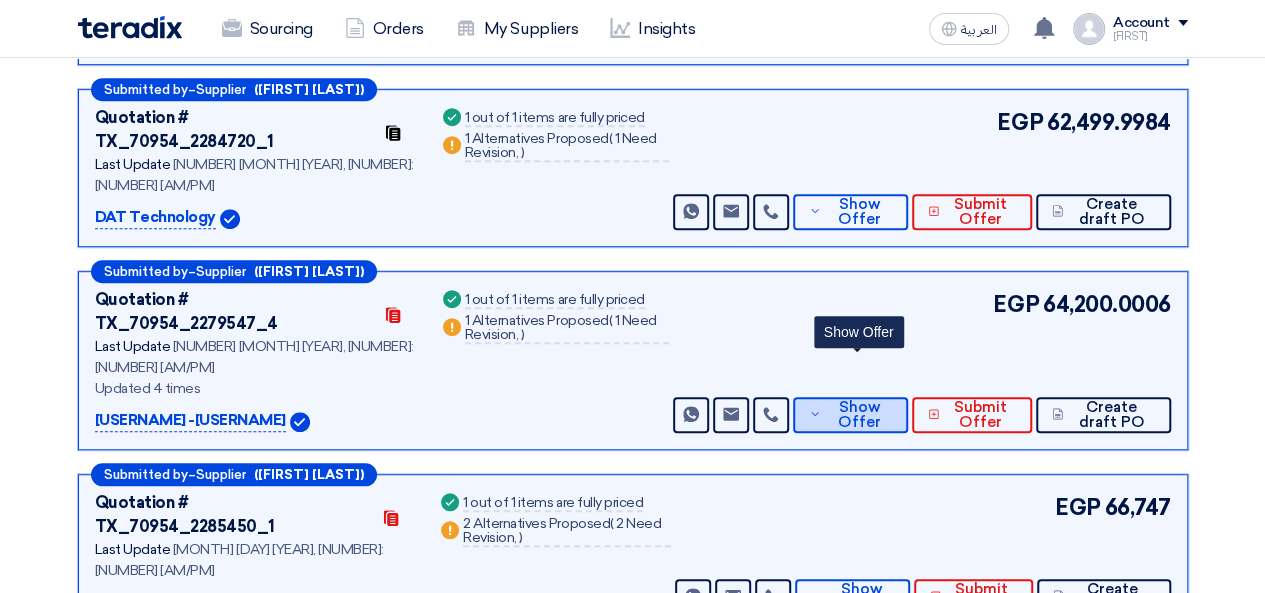 click on "Show Offer" at bounding box center [859, 415] 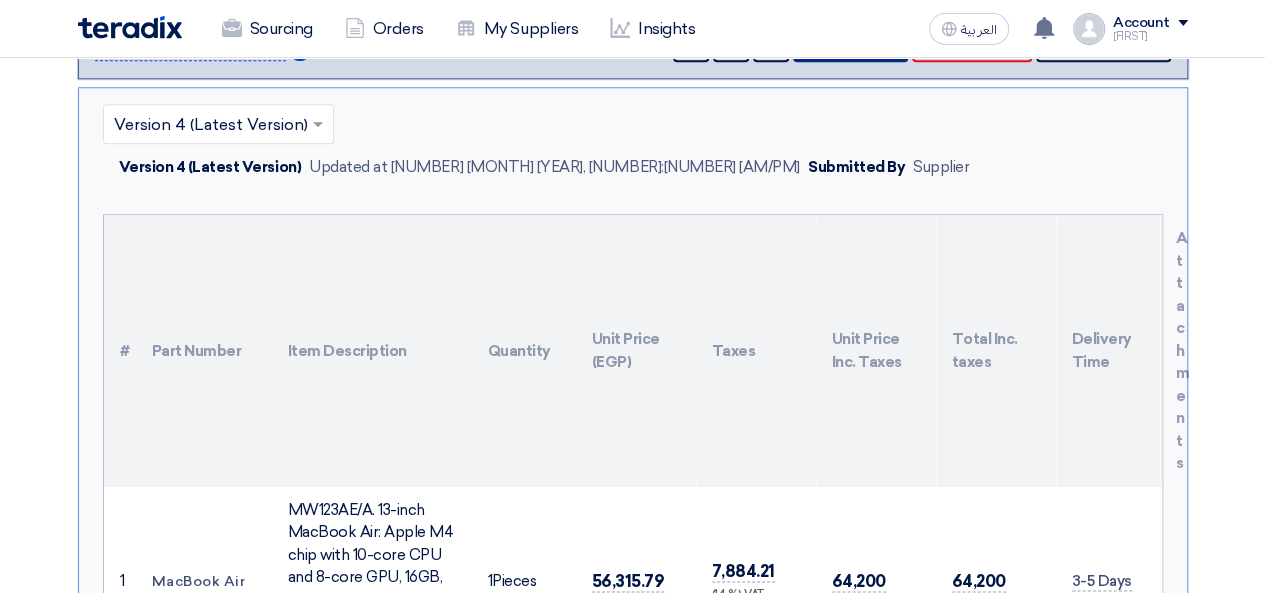 scroll, scrollTop: 908, scrollLeft: 0, axis: vertical 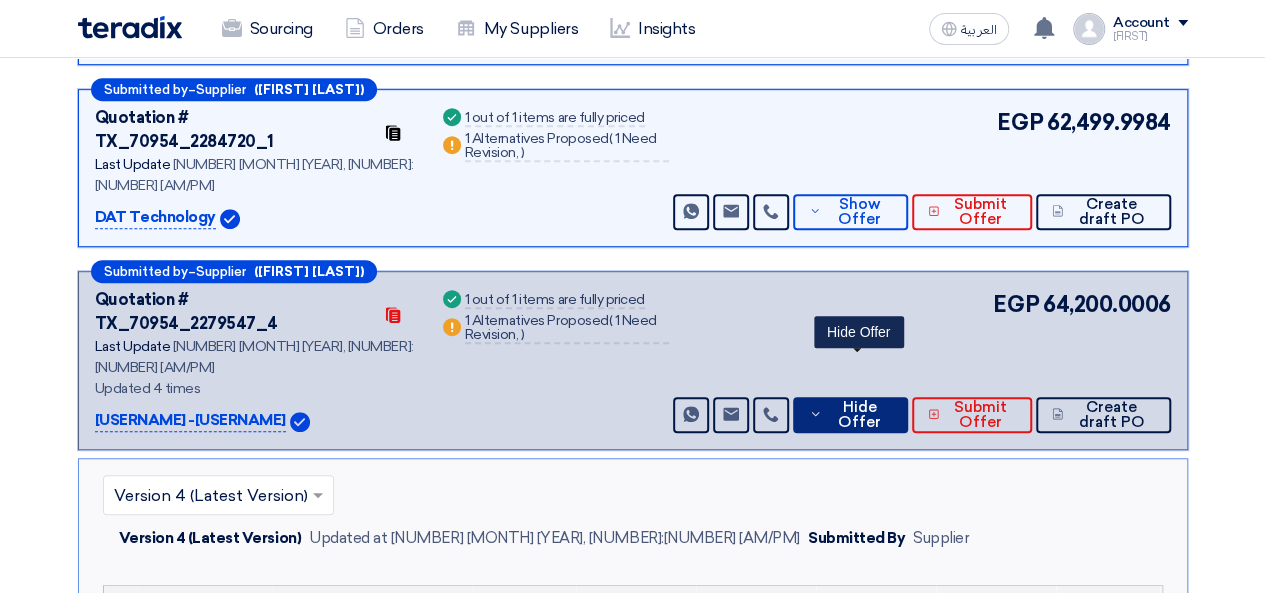 click on "Hide Offer" at bounding box center [860, 415] 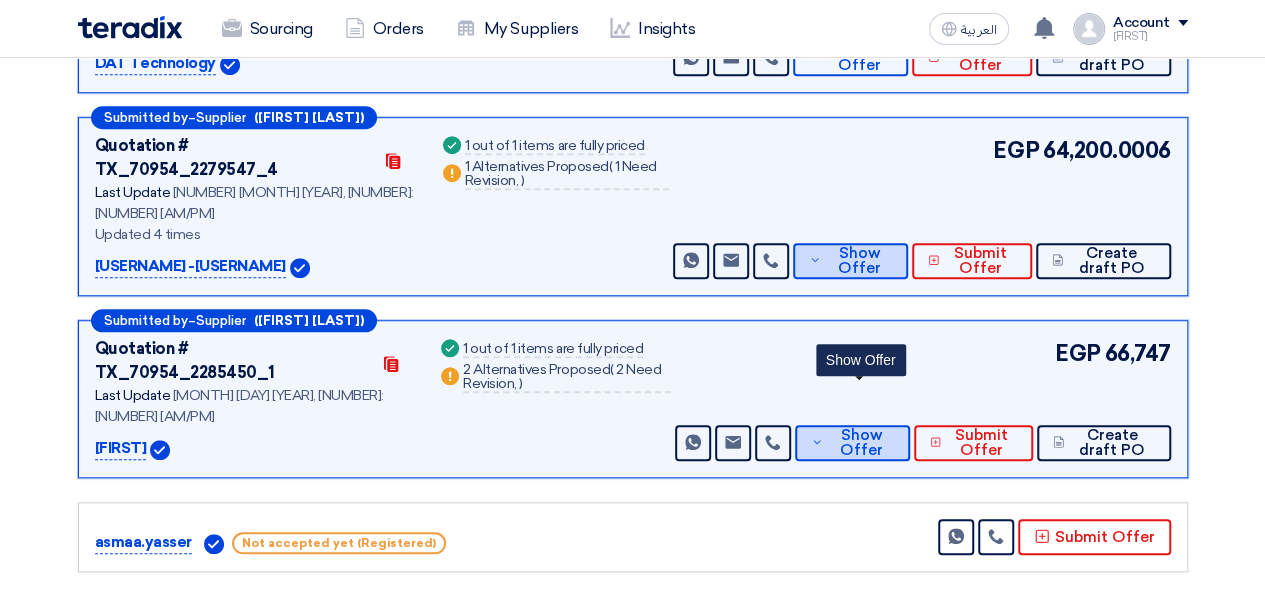 scroll, scrollTop: 708, scrollLeft: 0, axis: vertical 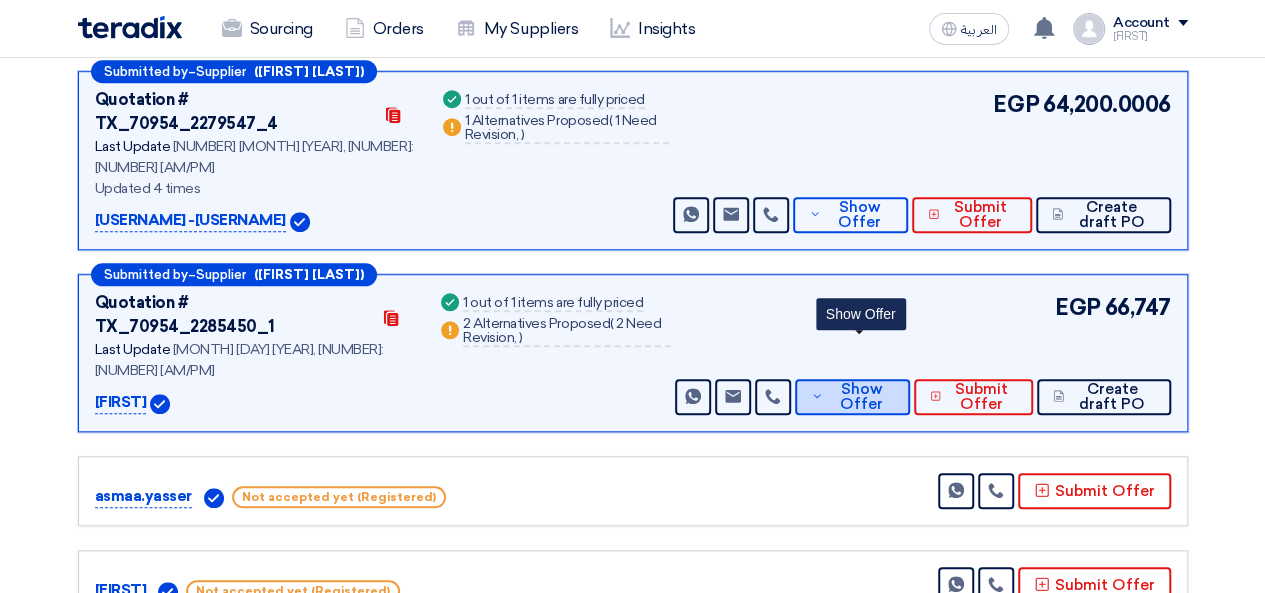 click on "Show Offer" at bounding box center [852, 397] 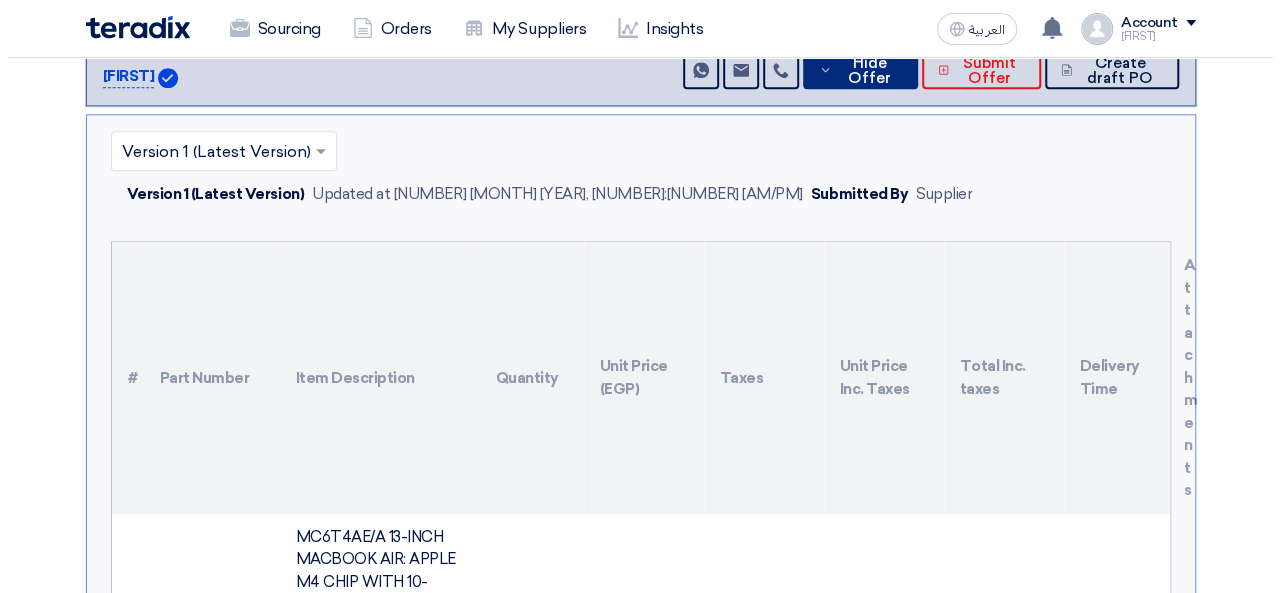 scroll, scrollTop: 1108, scrollLeft: 0, axis: vertical 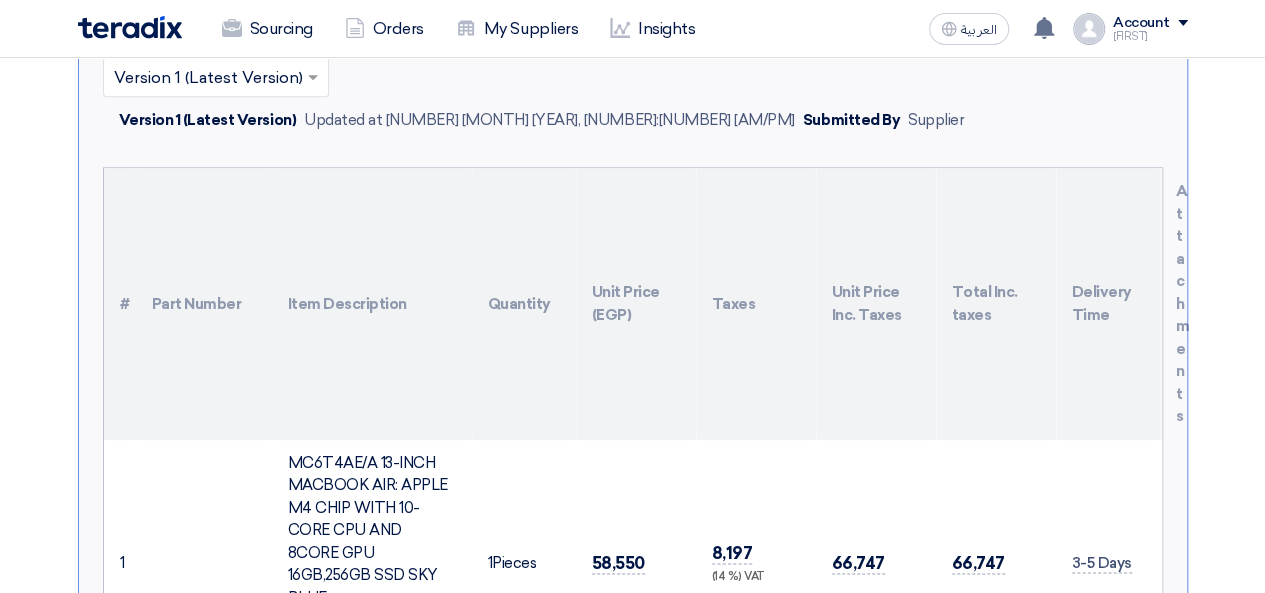 click on "Show 2 alternatives
(
2 Need Revision,
)" at bounding box center (372, 642) 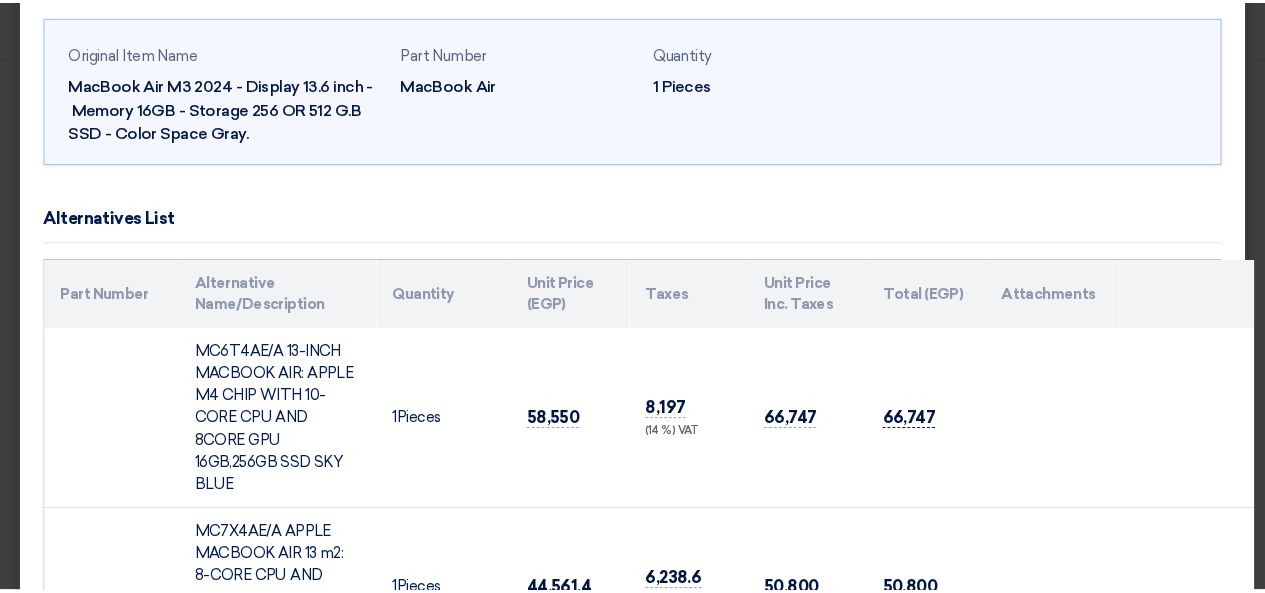 scroll, scrollTop: 0, scrollLeft: 0, axis: both 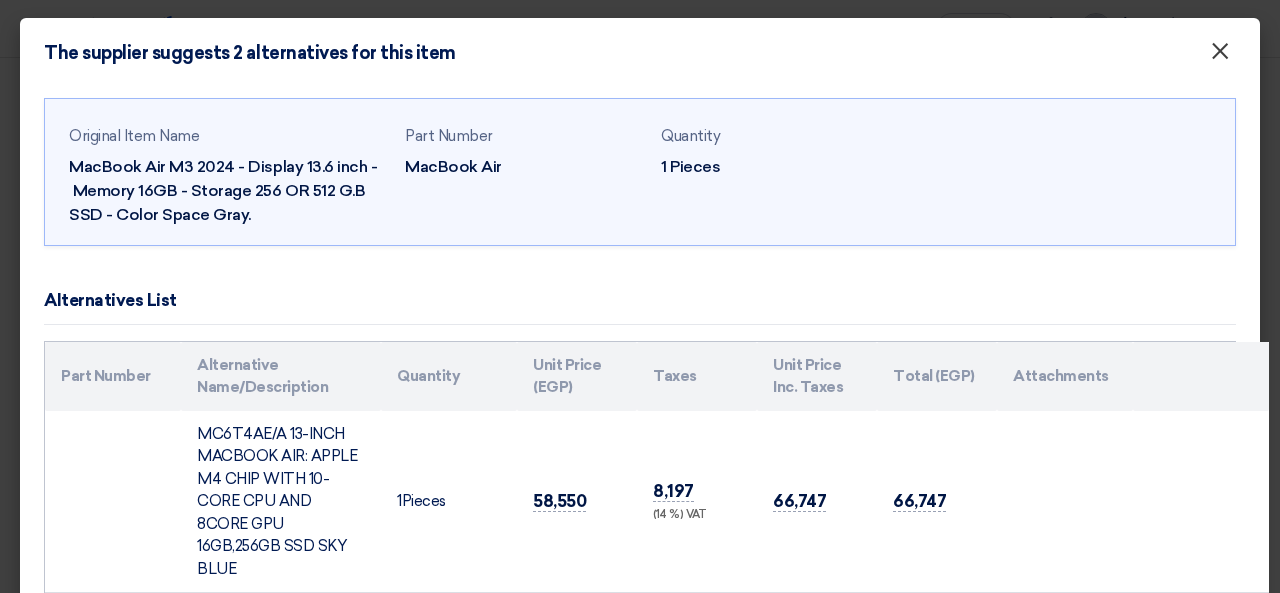 click on "×" 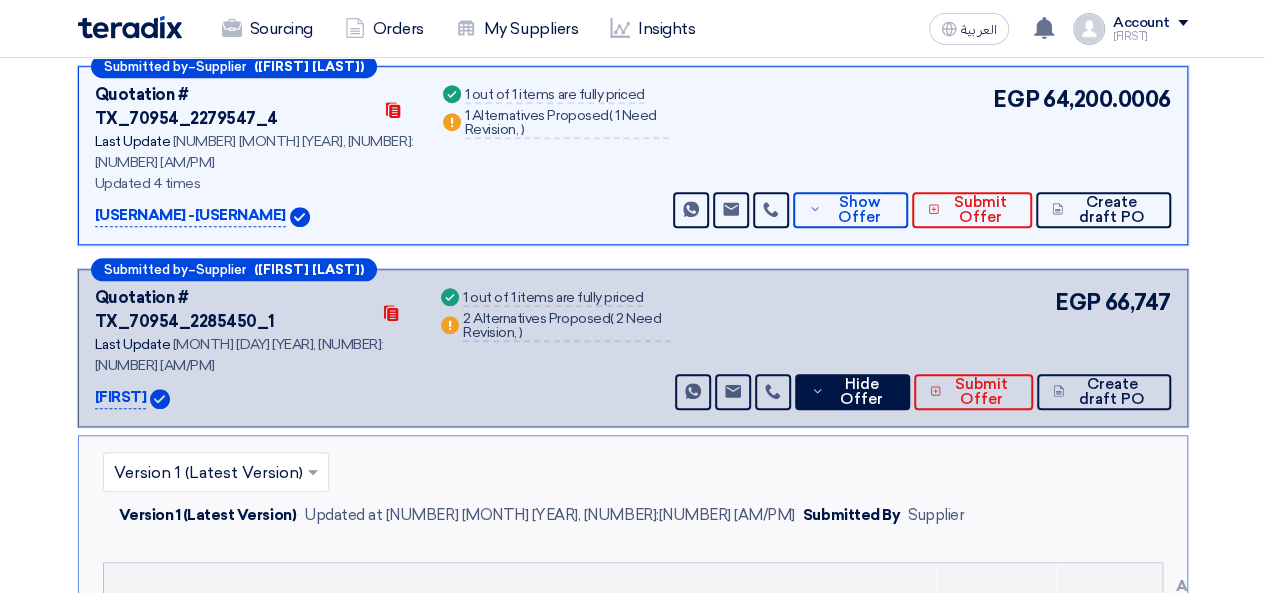 scroll, scrollTop: 708, scrollLeft: 0, axis: vertical 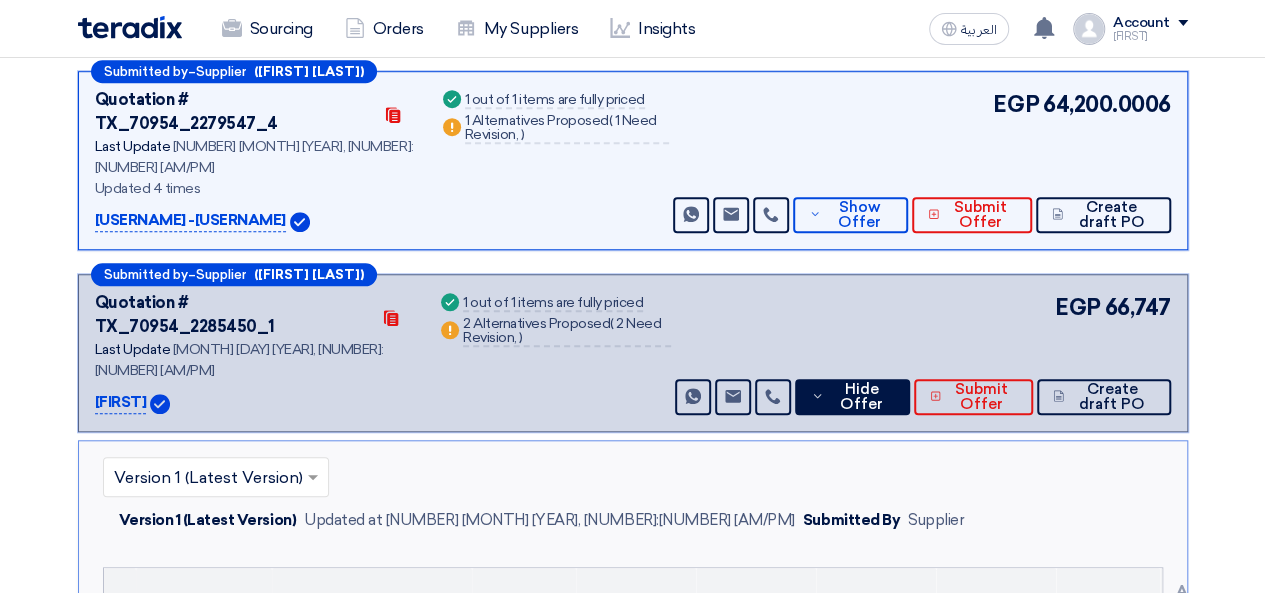click on "Submitted by
–
Supplier
( [FIRST] [LAST] )
Quotation #
TX_70954_2285450_1
Contacts
Last Update
[NUMBER] [MONTH] [YEAR], [NUMBER]:[NUMBER] [AM/PM]
(" at bounding box center (633, 353) 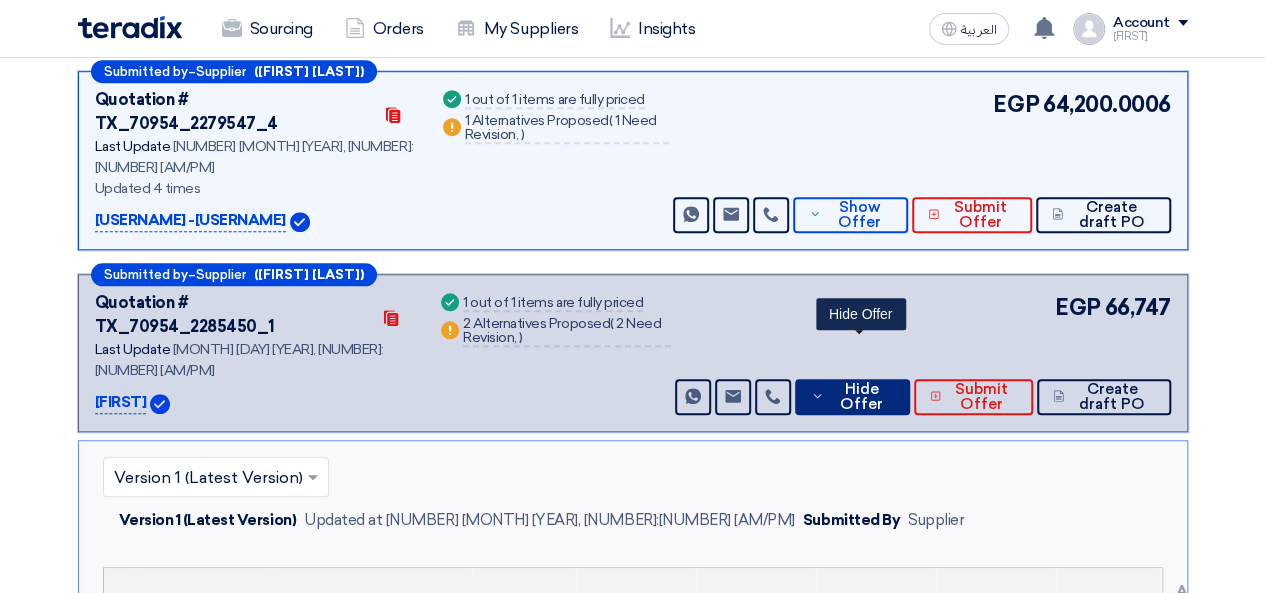 click on "Hide Offer" at bounding box center (861, 397) 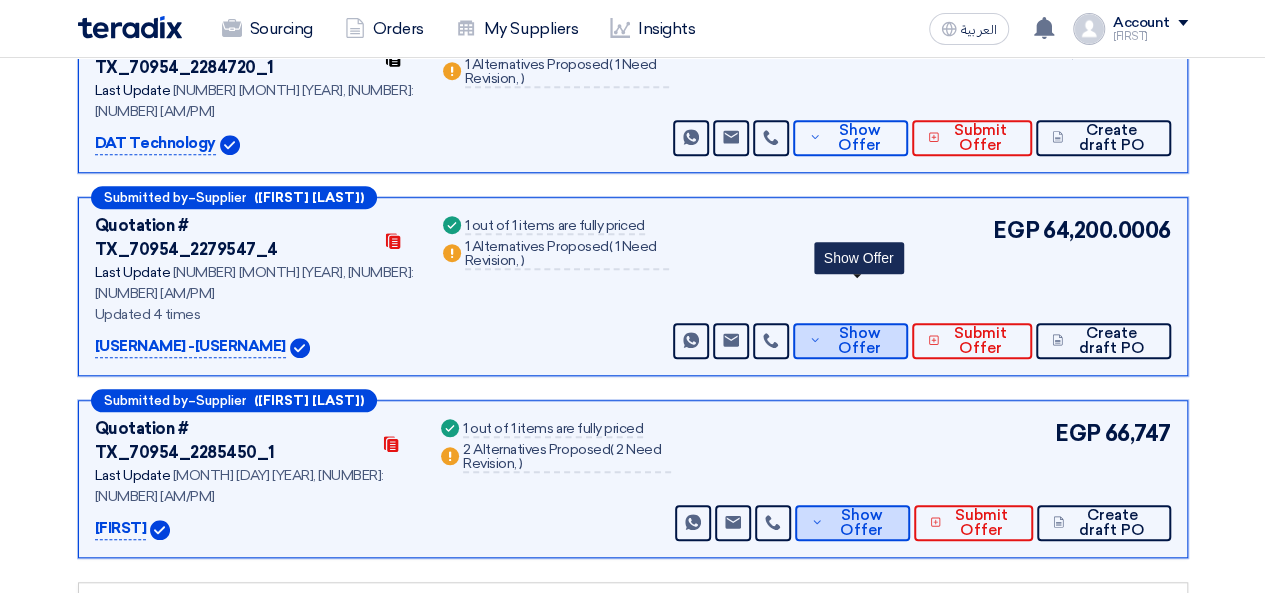 scroll, scrollTop: 508, scrollLeft: 0, axis: vertical 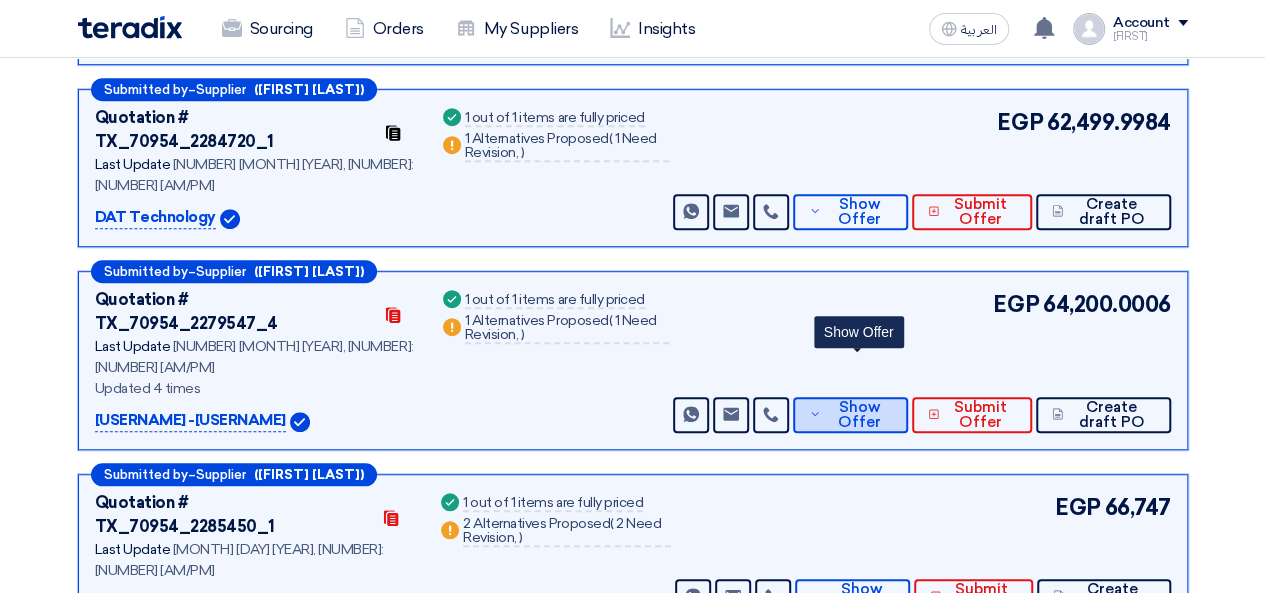 click on "Show Offer" at bounding box center (859, 415) 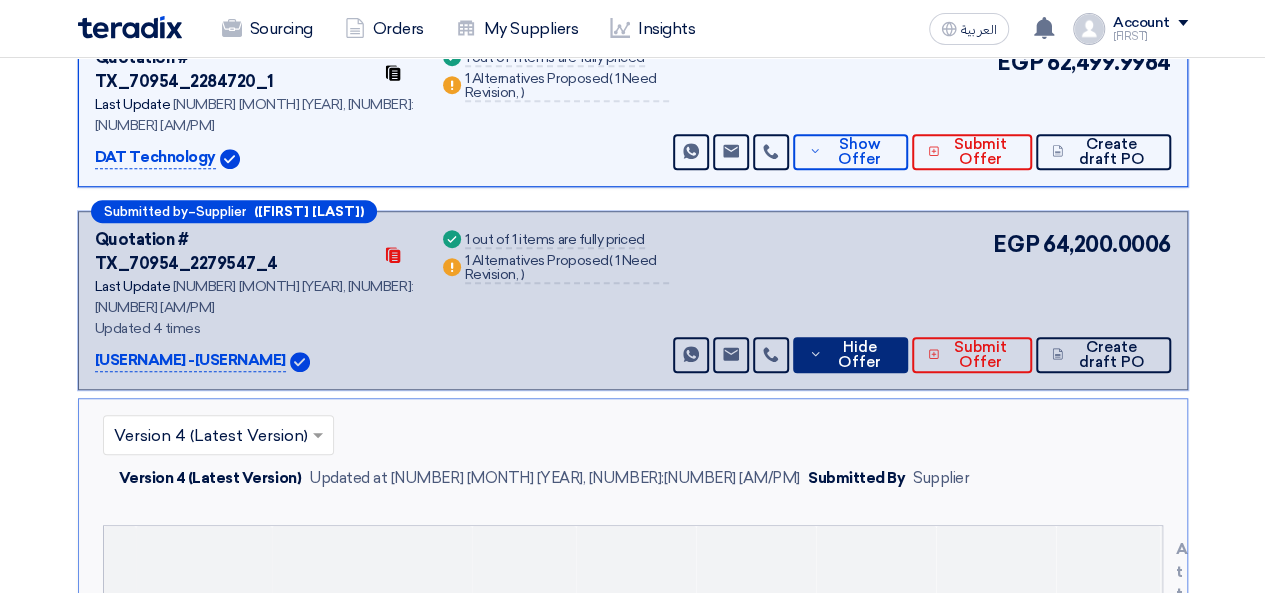 scroll, scrollTop: 508, scrollLeft: 0, axis: vertical 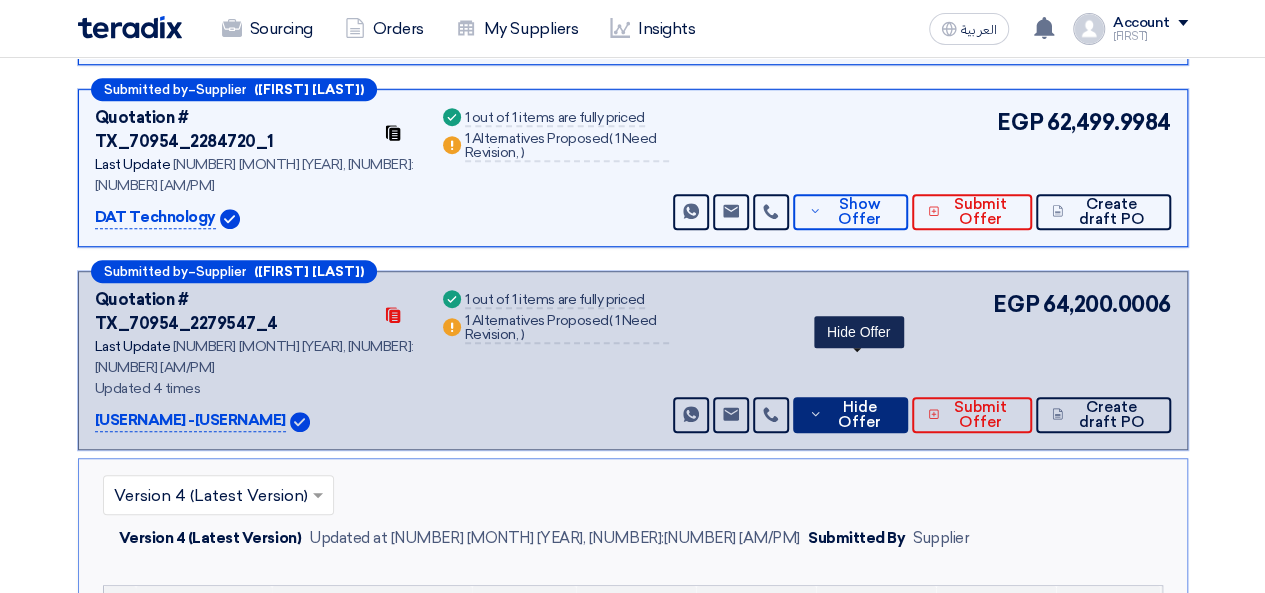 click on "Hide Offer" at bounding box center [860, 415] 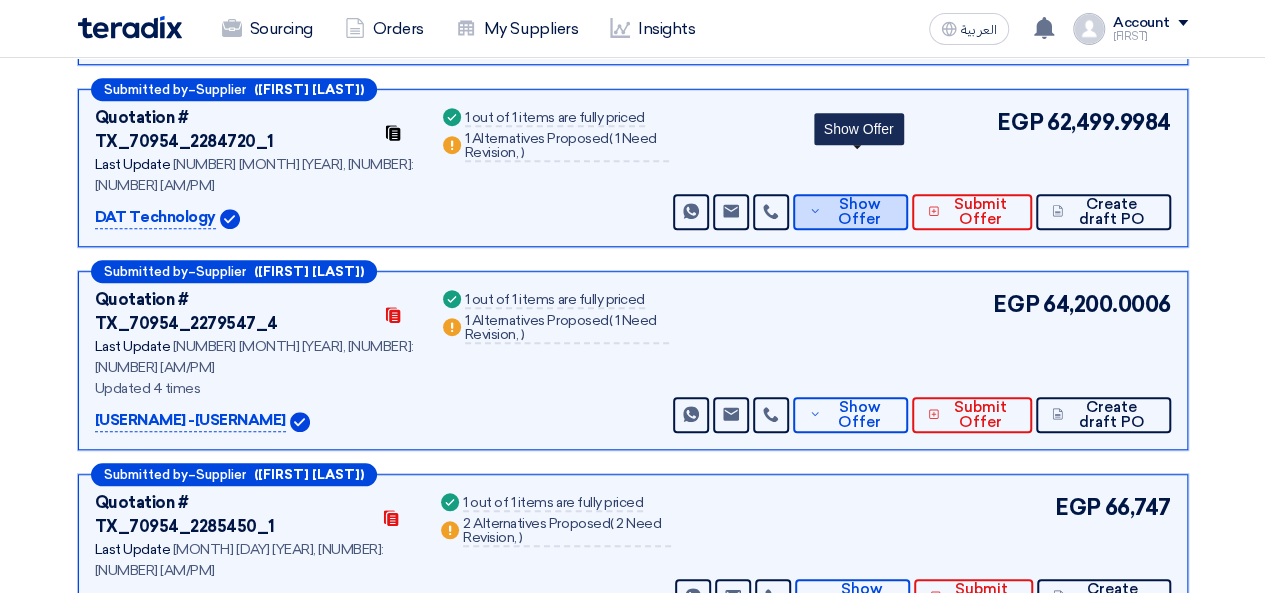 click on "Show Offer" at bounding box center [859, 212] 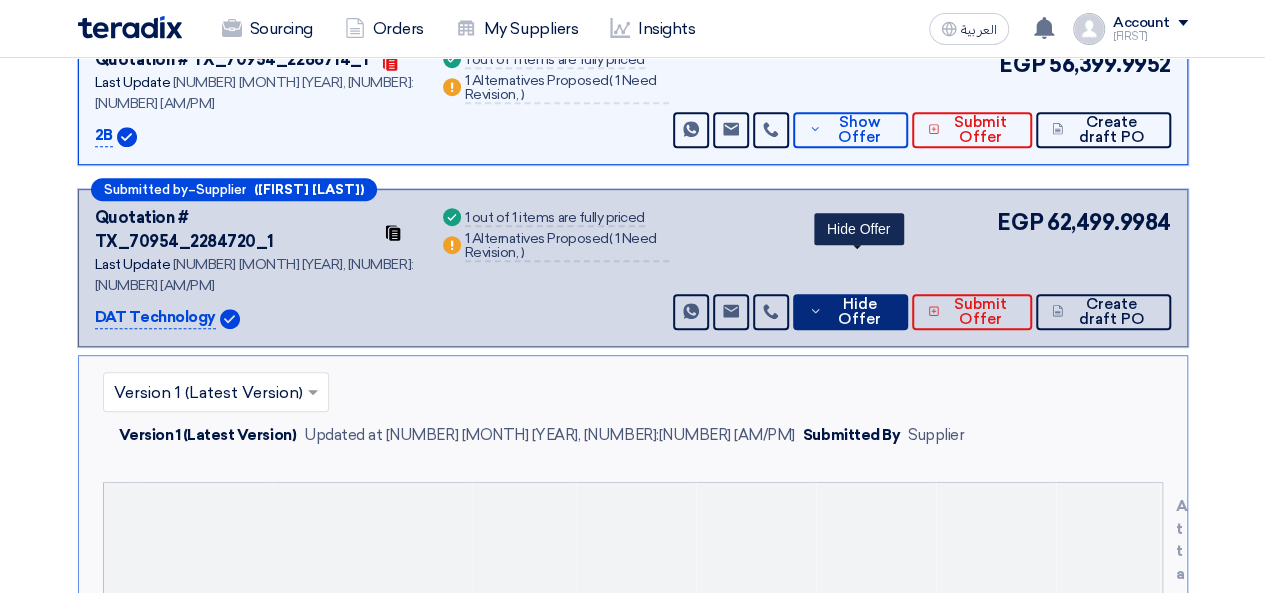 click on "Hide Offer" at bounding box center [860, 312] 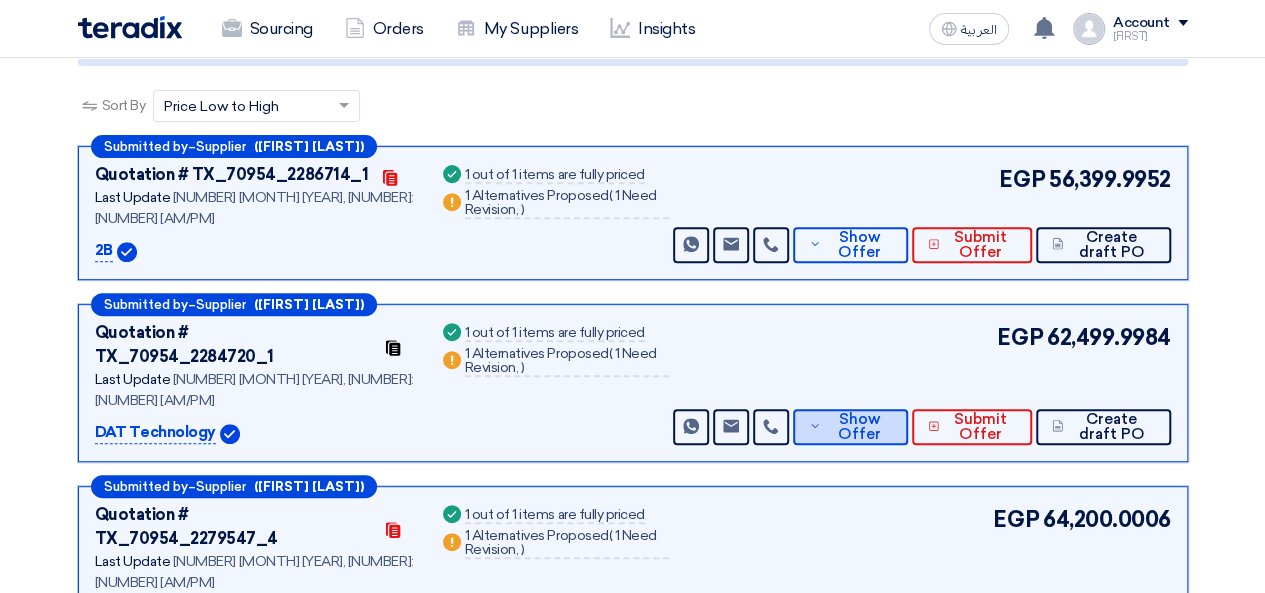 scroll, scrollTop: 208, scrollLeft: 0, axis: vertical 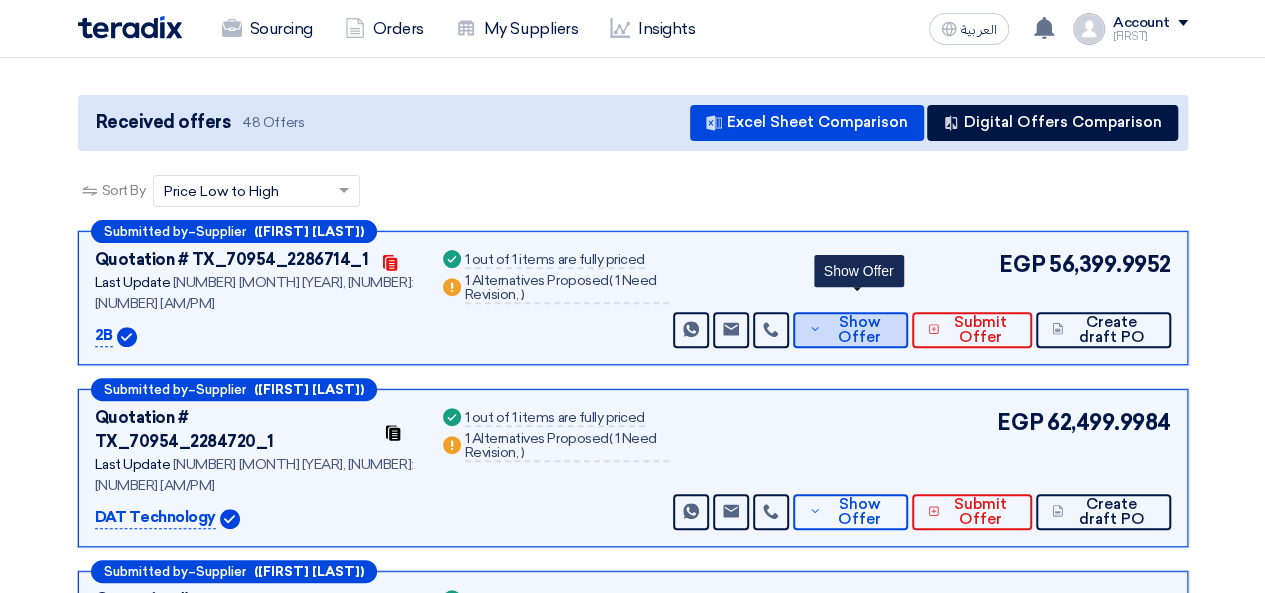 click on "Show Offer" at bounding box center (859, 330) 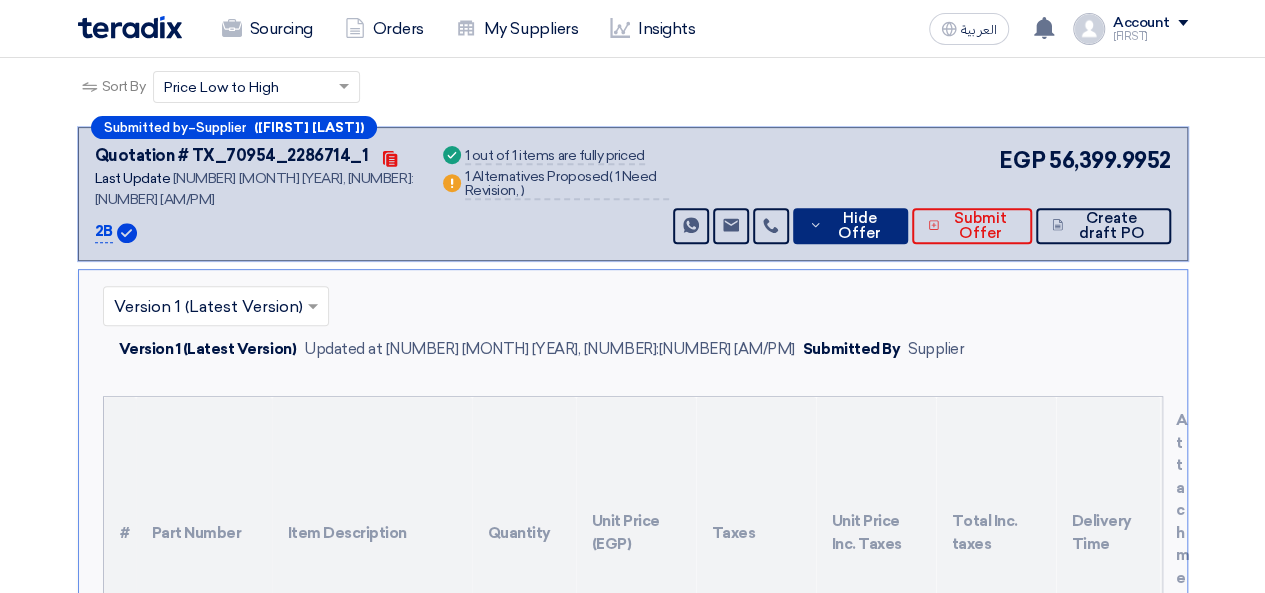 scroll, scrollTop: 308, scrollLeft: 0, axis: vertical 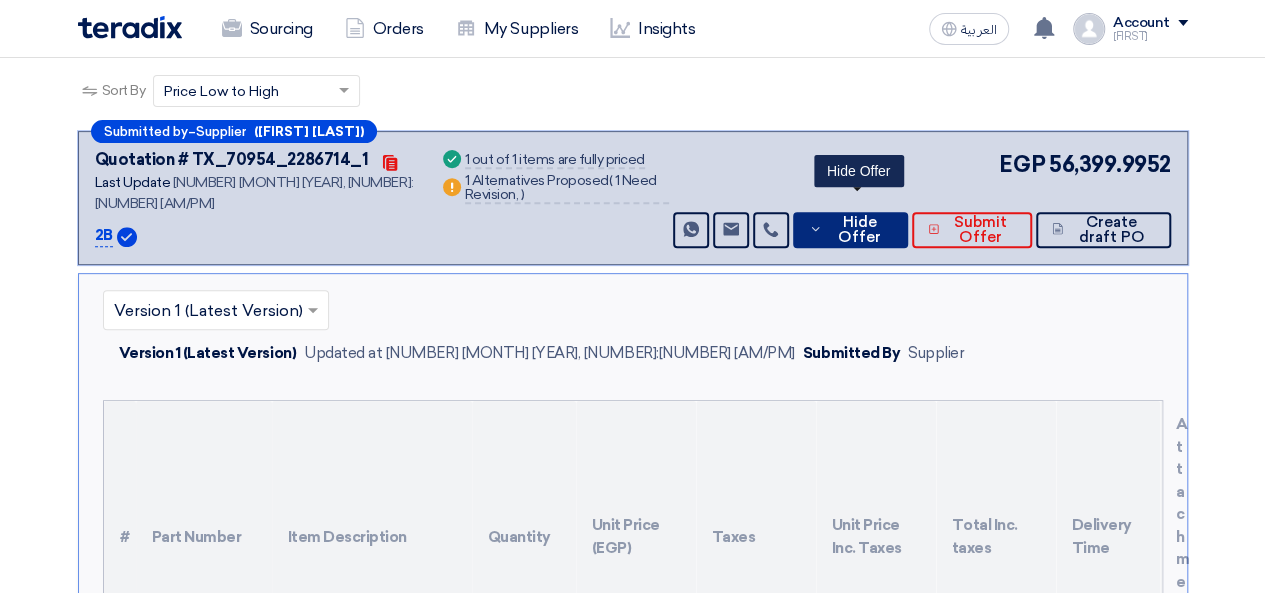 click on "Hide Offer" at bounding box center (860, 230) 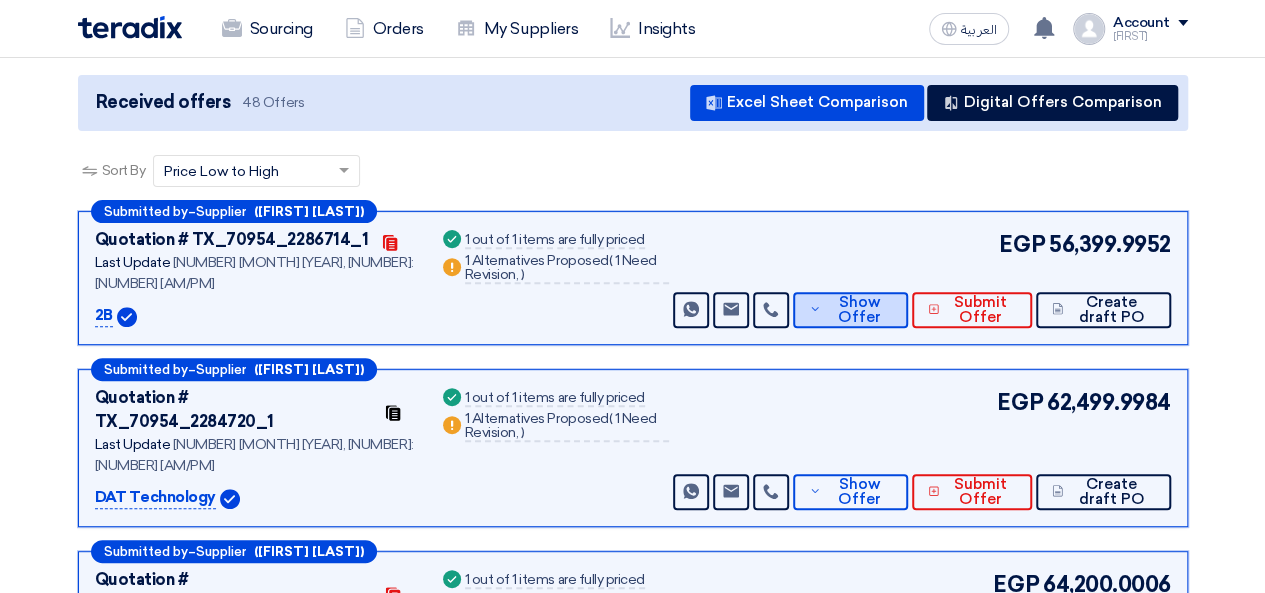 scroll, scrollTop: 108, scrollLeft: 0, axis: vertical 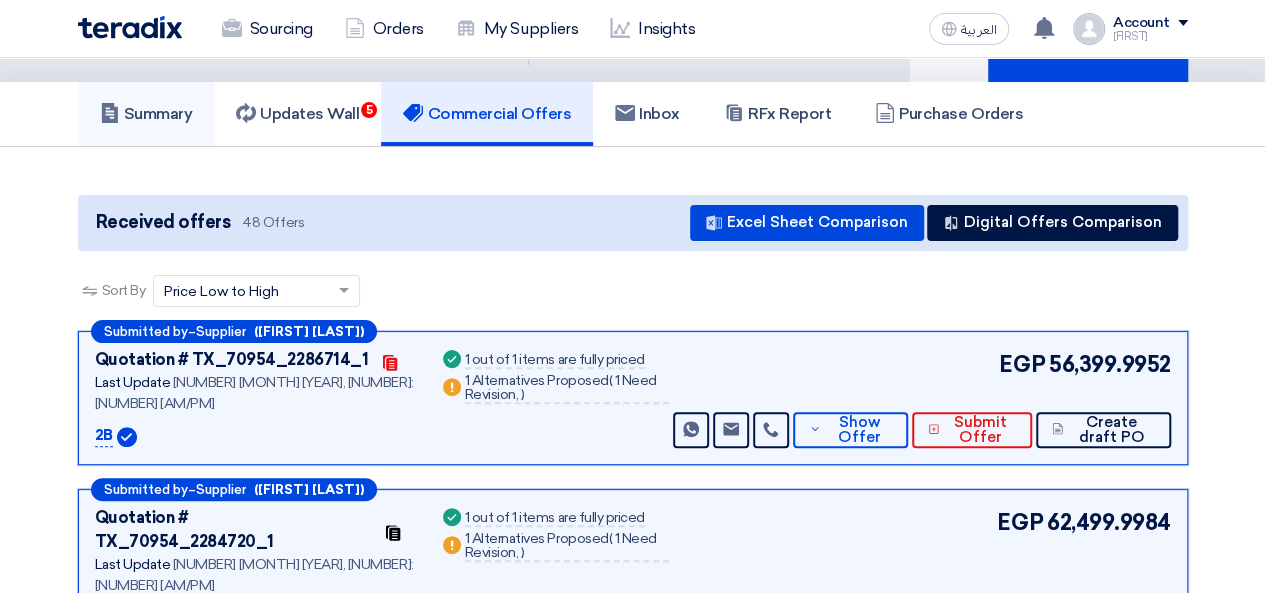 click on "Summary" 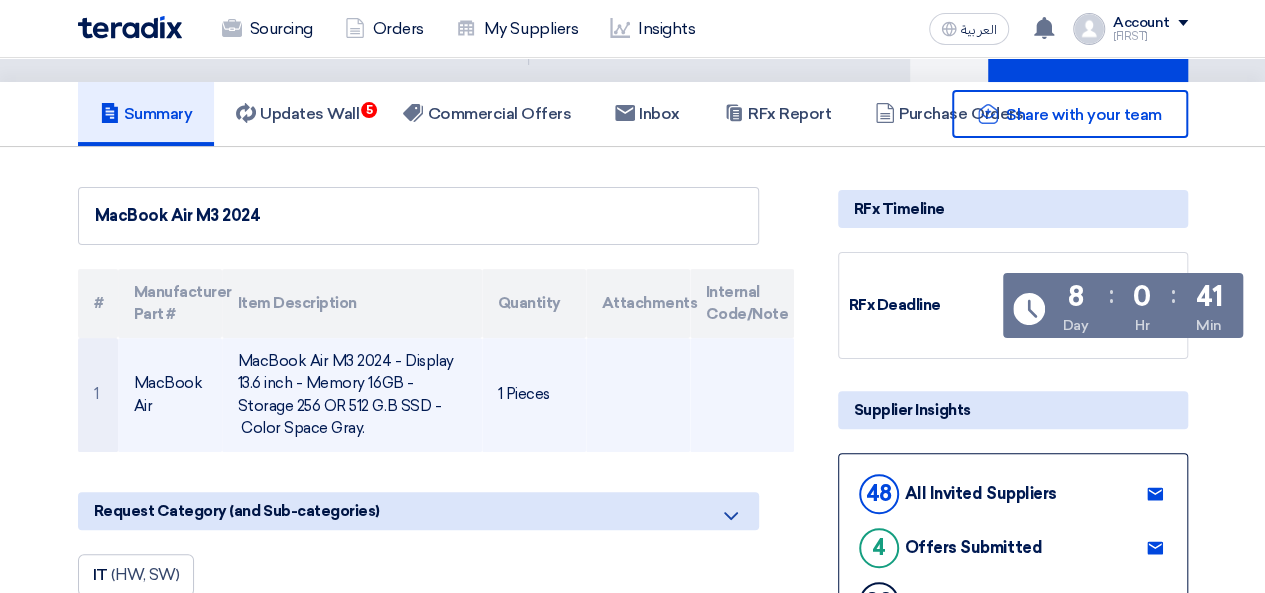 drag, startPoint x: 242, startPoint y: 331, endPoint x: 425, endPoint y: 398, distance: 194.87946 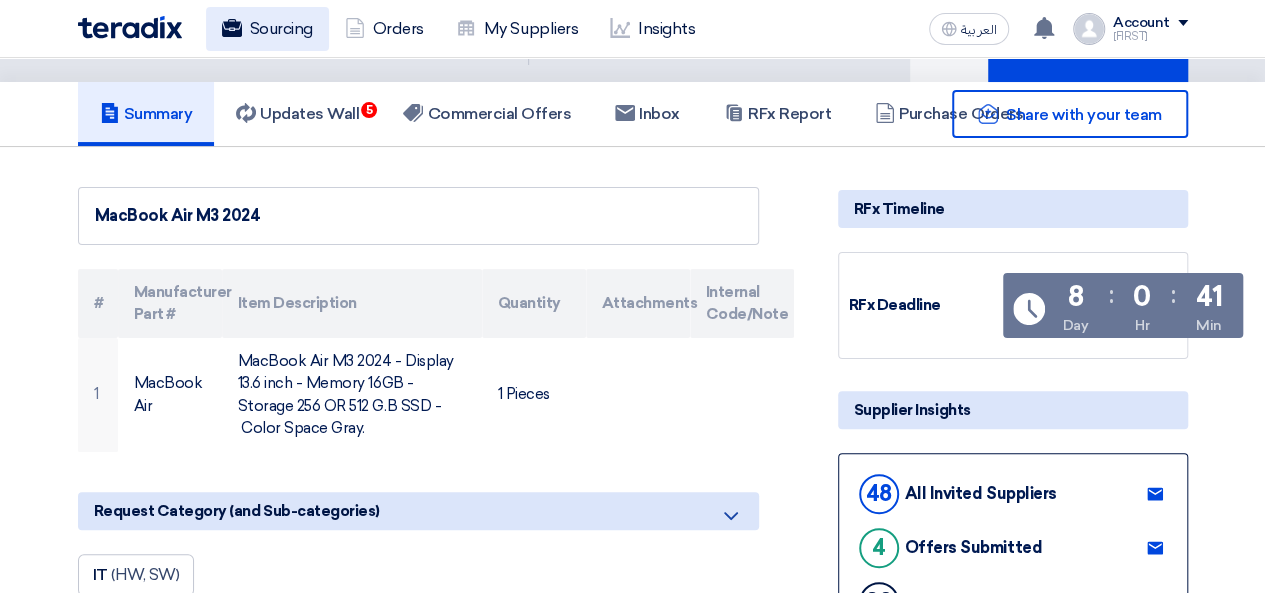 click on "Sourcing" 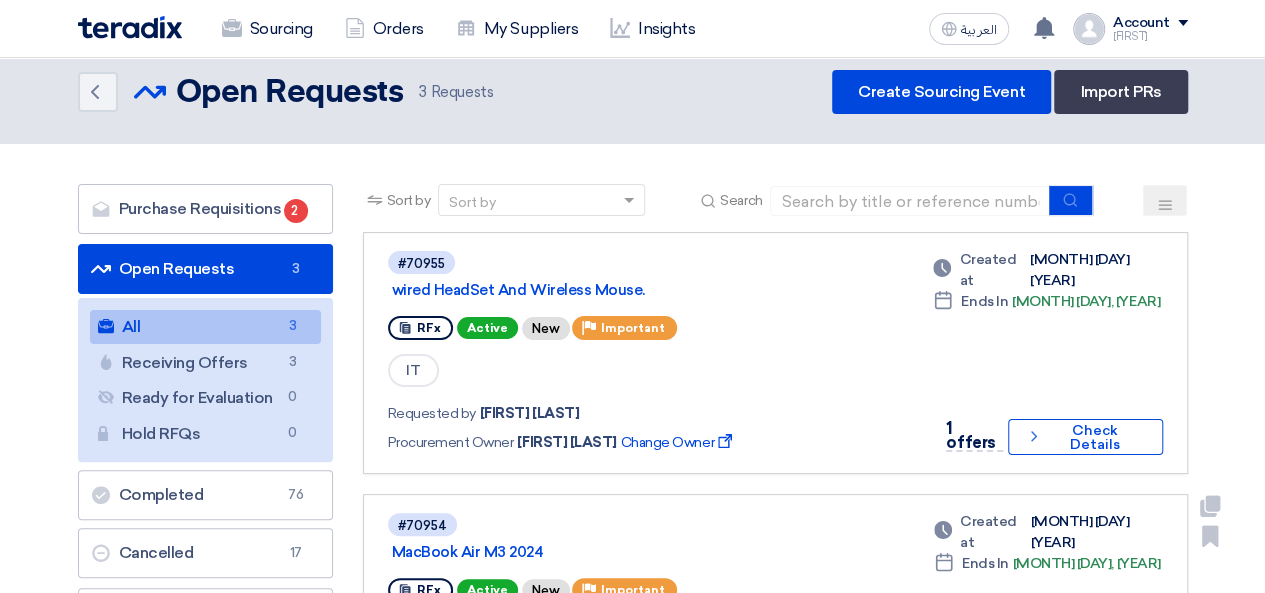 scroll, scrollTop: 0, scrollLeft: 0, axis: both 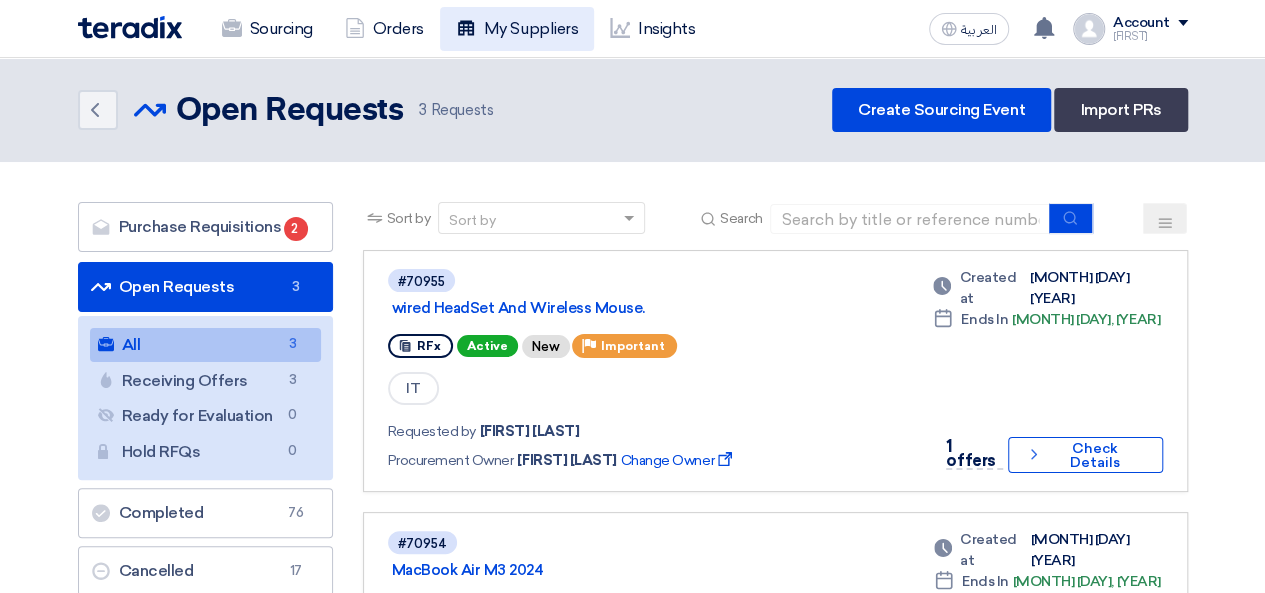 click on "My Suppliers" 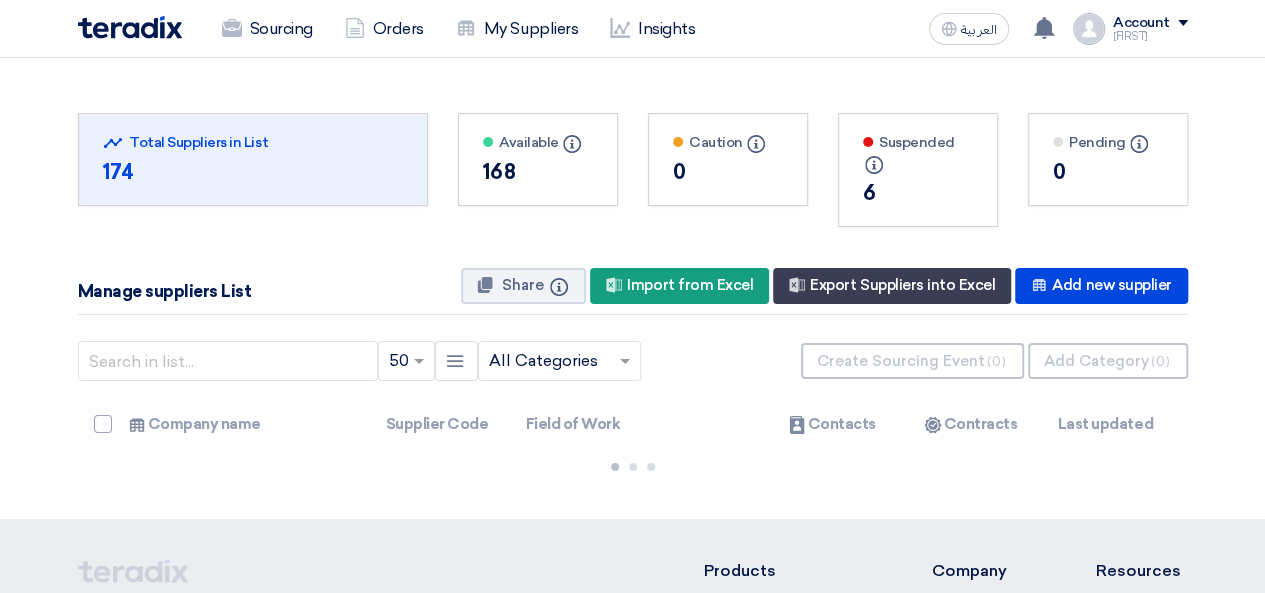 click on "Suspended
Info" 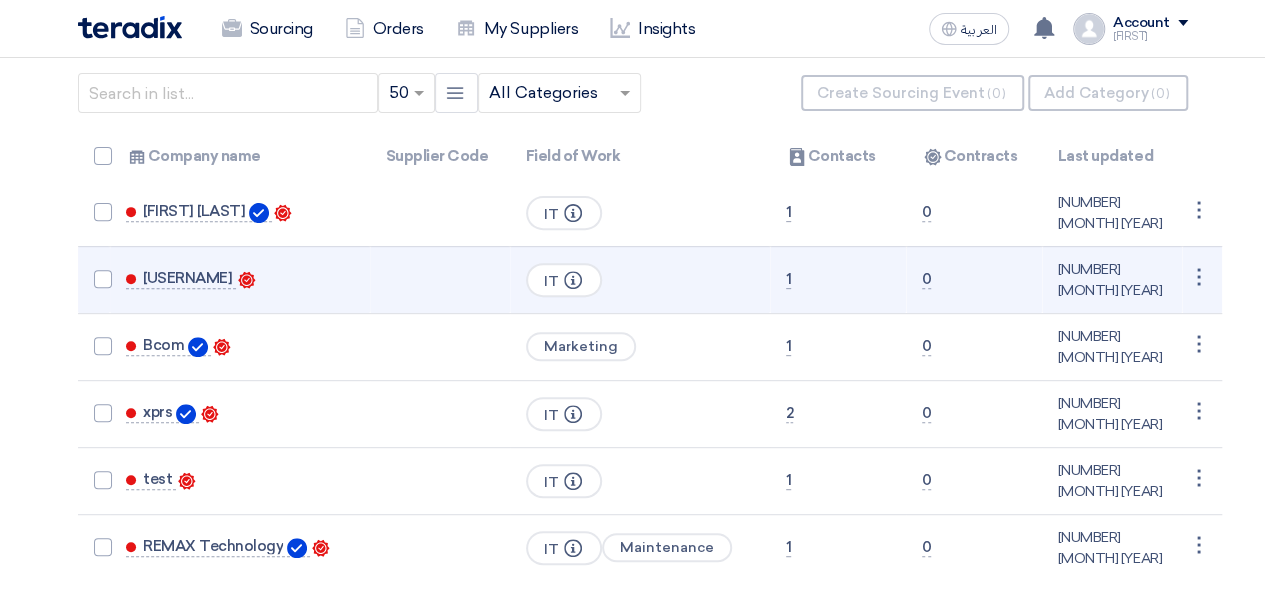 scroll, scrollTop: 300, scrollLeft: 0, axis: vertical 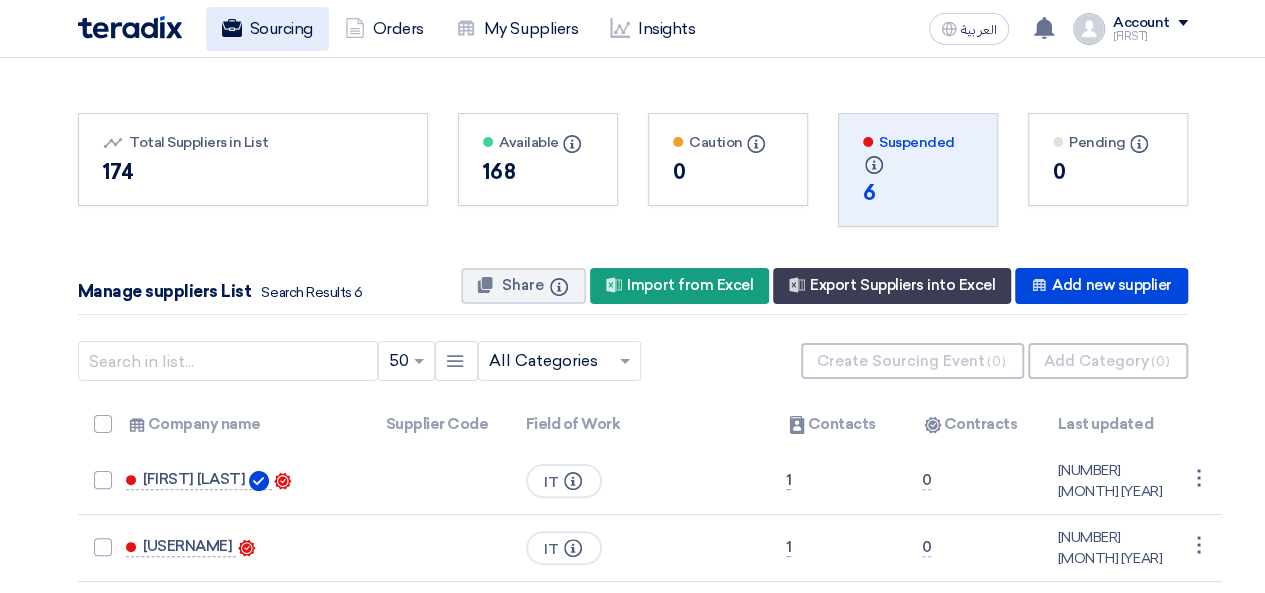 click on "Sourcing" 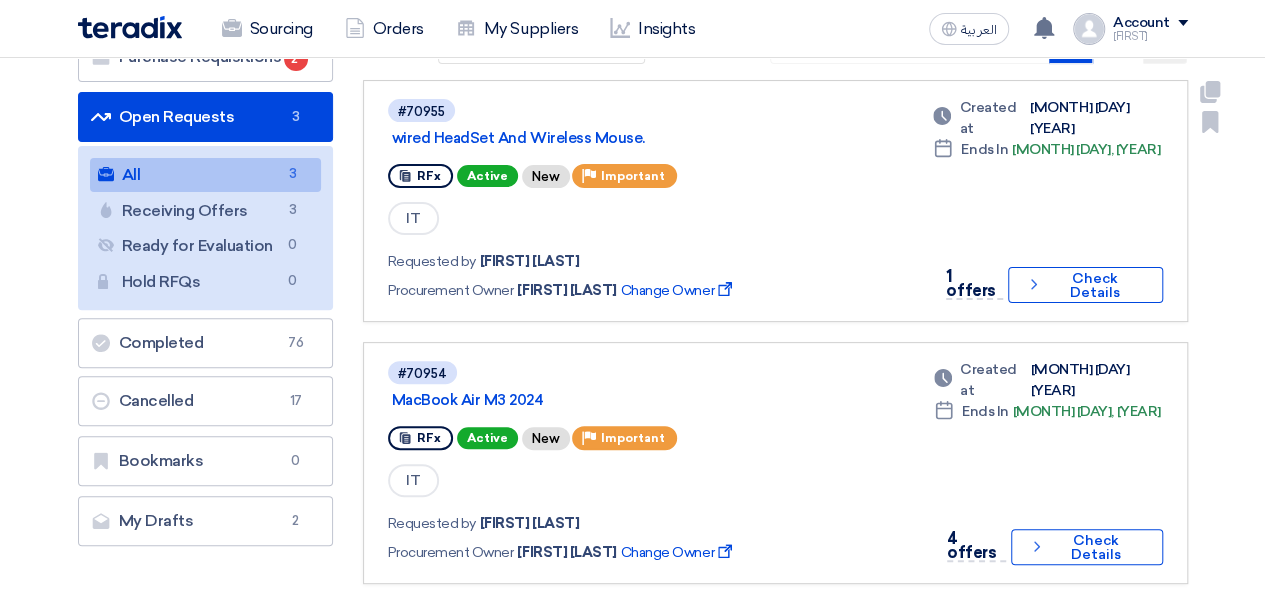 scroll, scrollTop: 200, scrollLeft: 0, axis: vertical 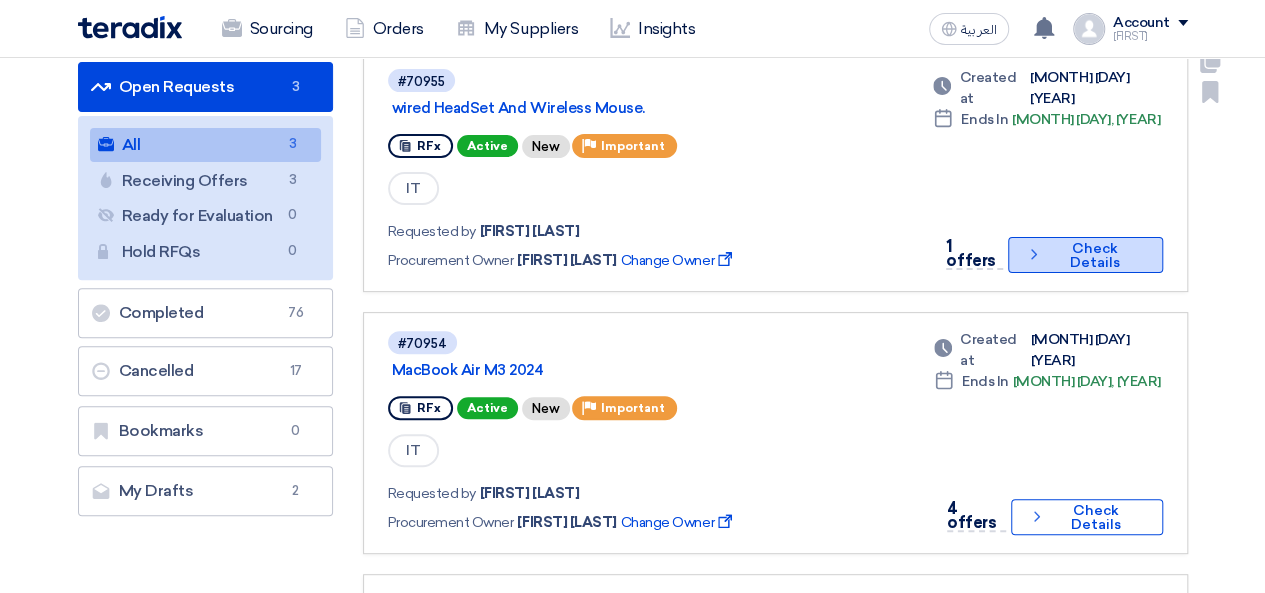 click on "Check details
Check Details" 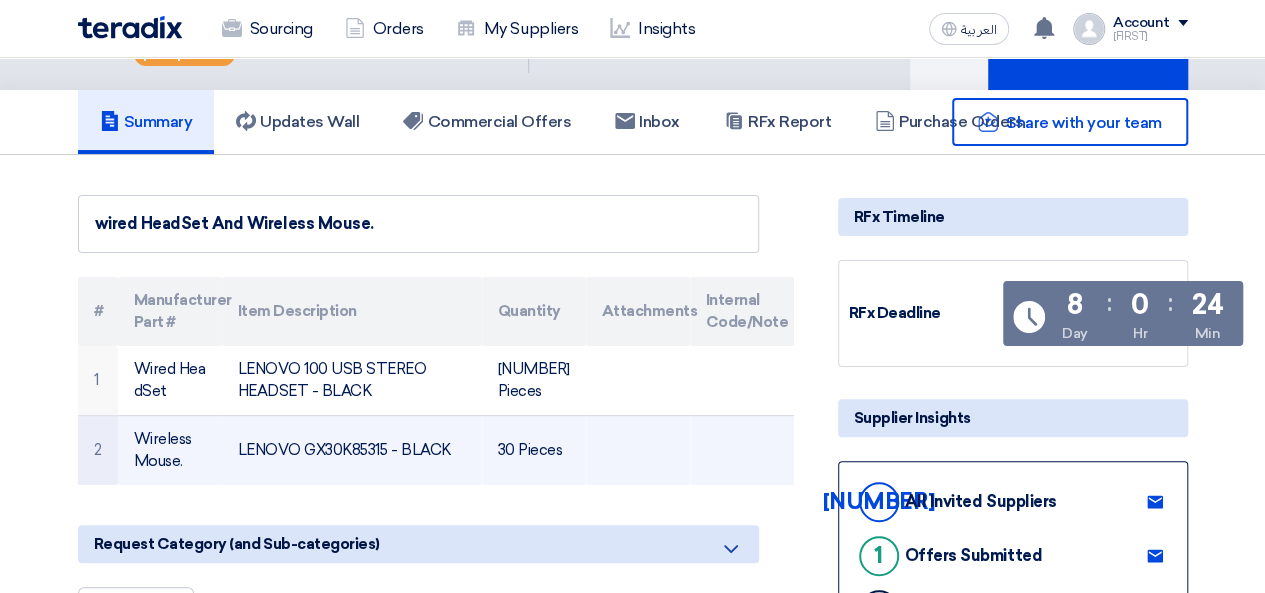 scroll, scrollTop: 100, scrollLeft: 0, axis: vertical 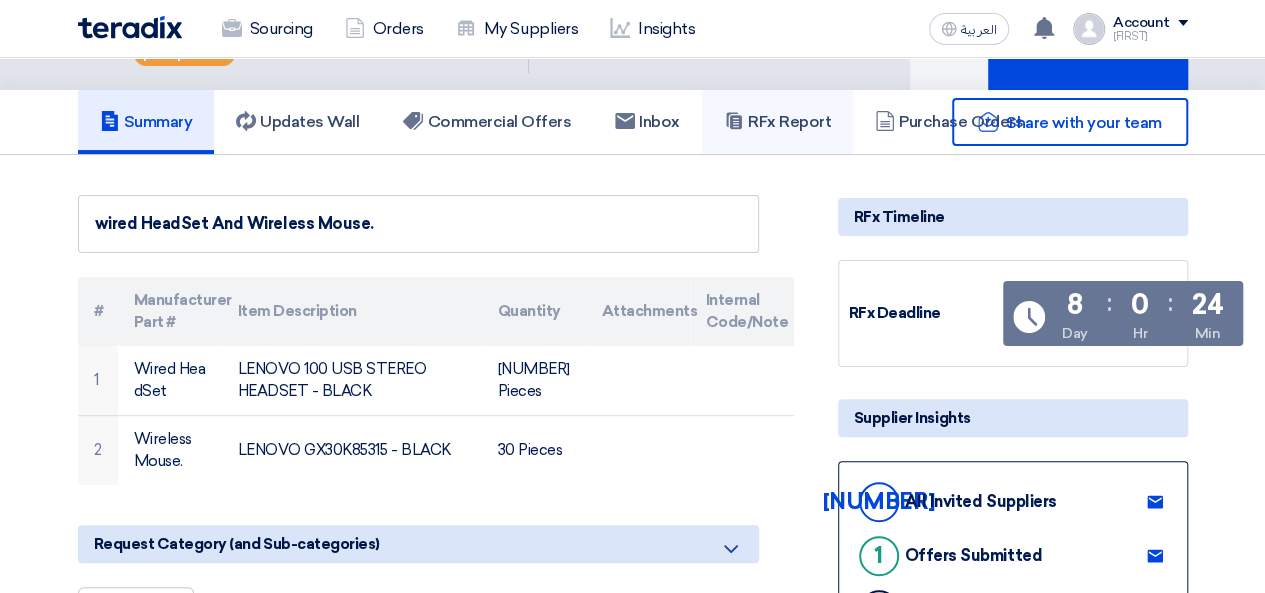 click on "RFx Report" 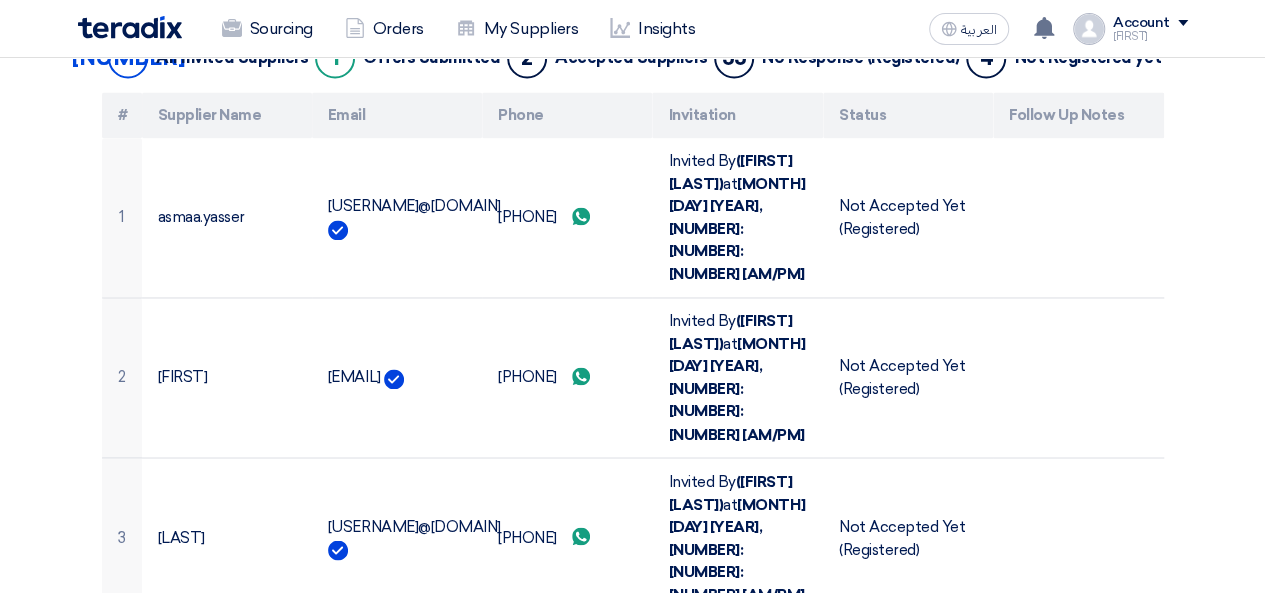 scroll, scrollTop: 1382, scrollLeft: 0, axis: vertical 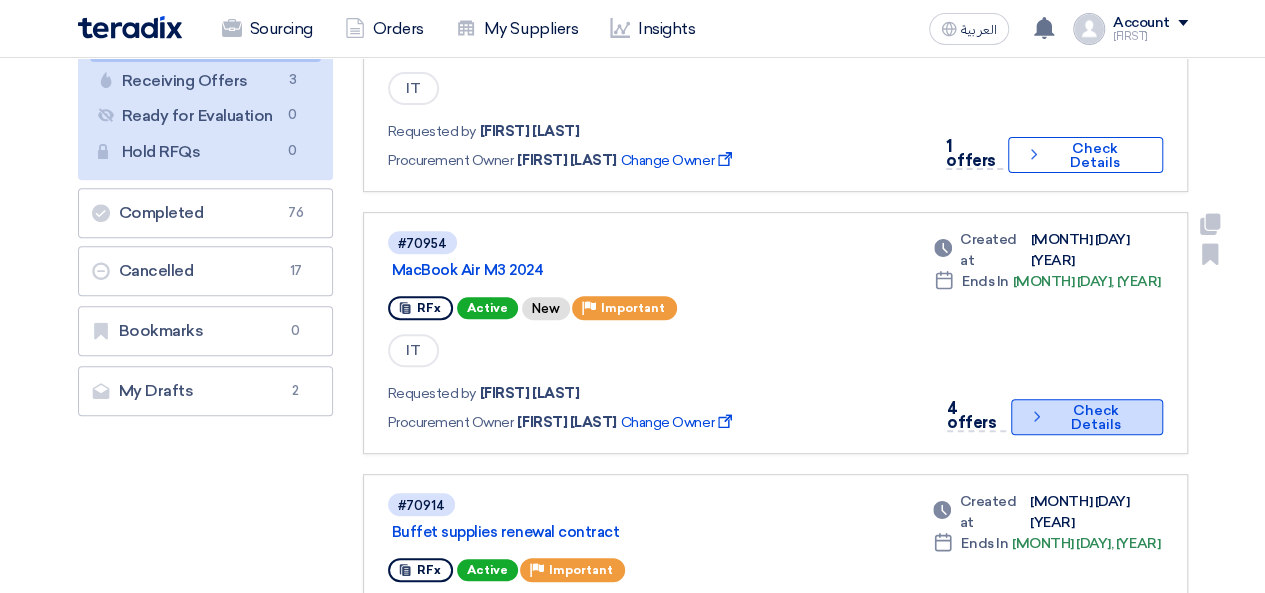 click on "Check details
Check Details" 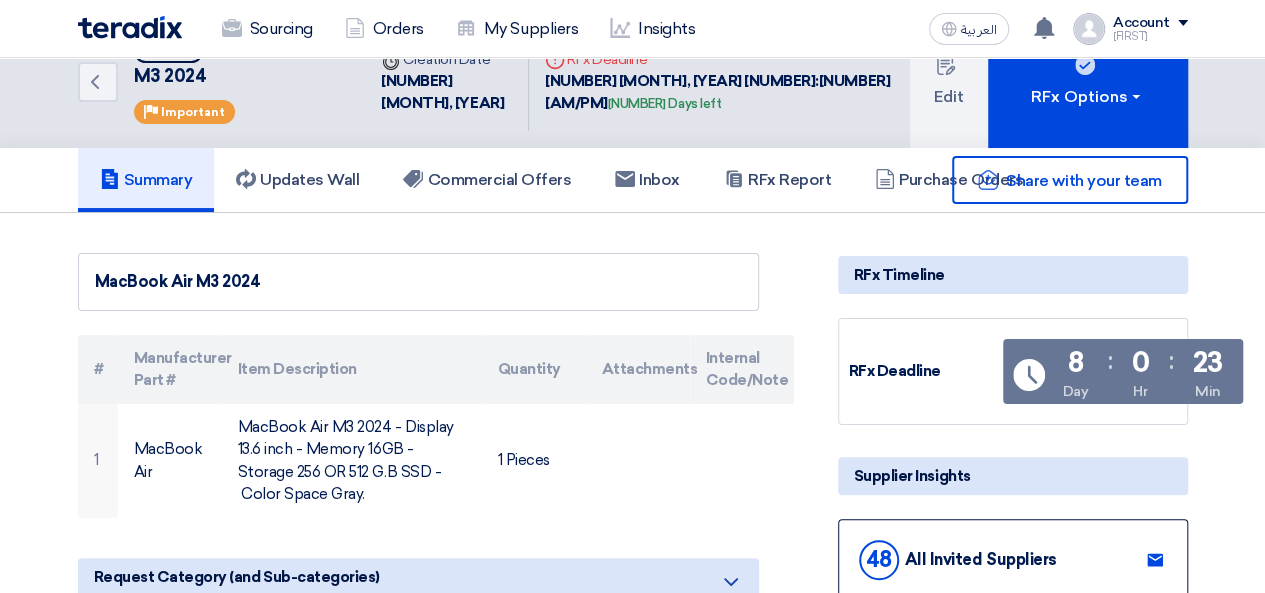 scroll, scrollTop: 0, scrollLeft: 0, axis: both 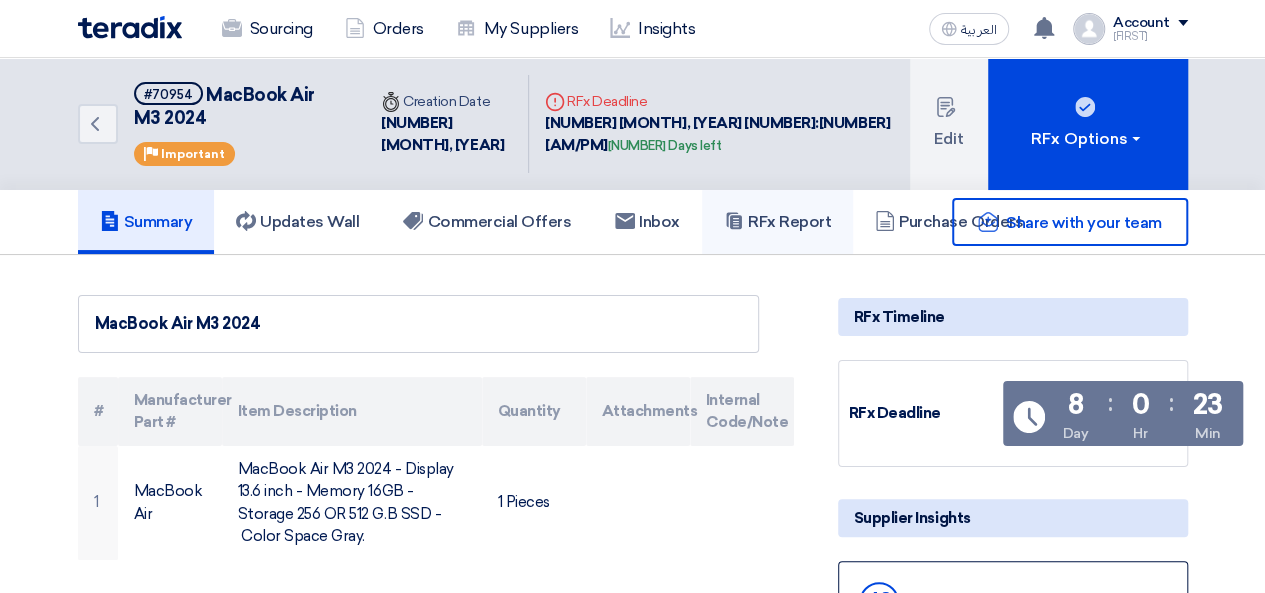 click on "RFx Report" 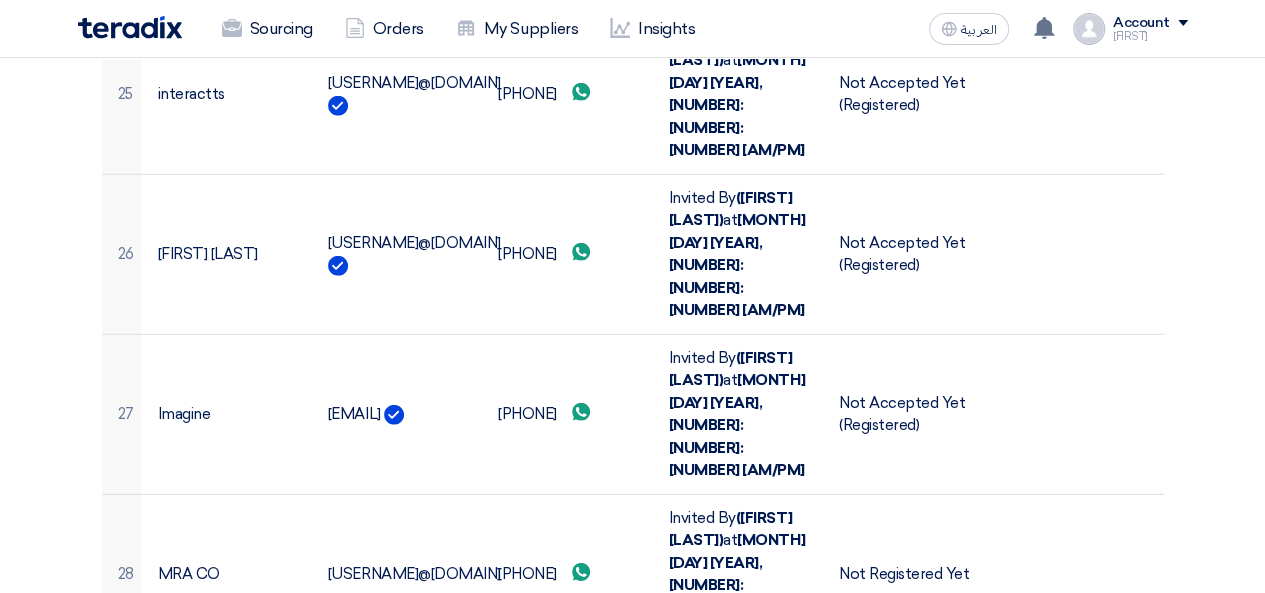 scroll, scrollTop: 6582, scrollLeft: 0, axis: vertical 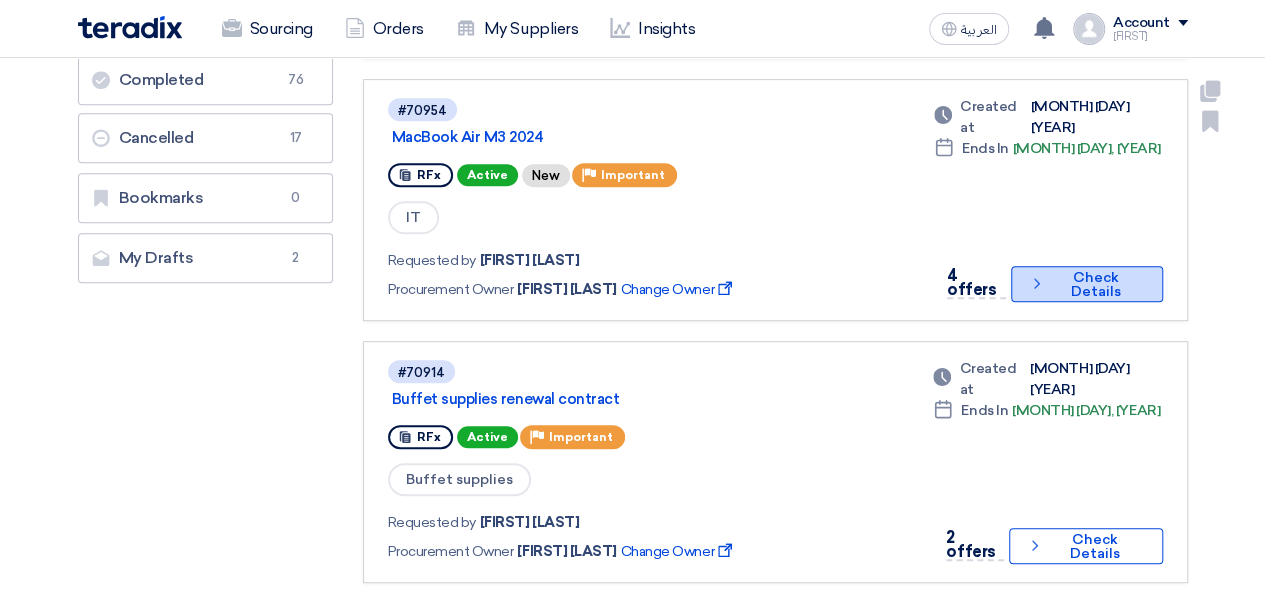 click on "Check details
Check Details" 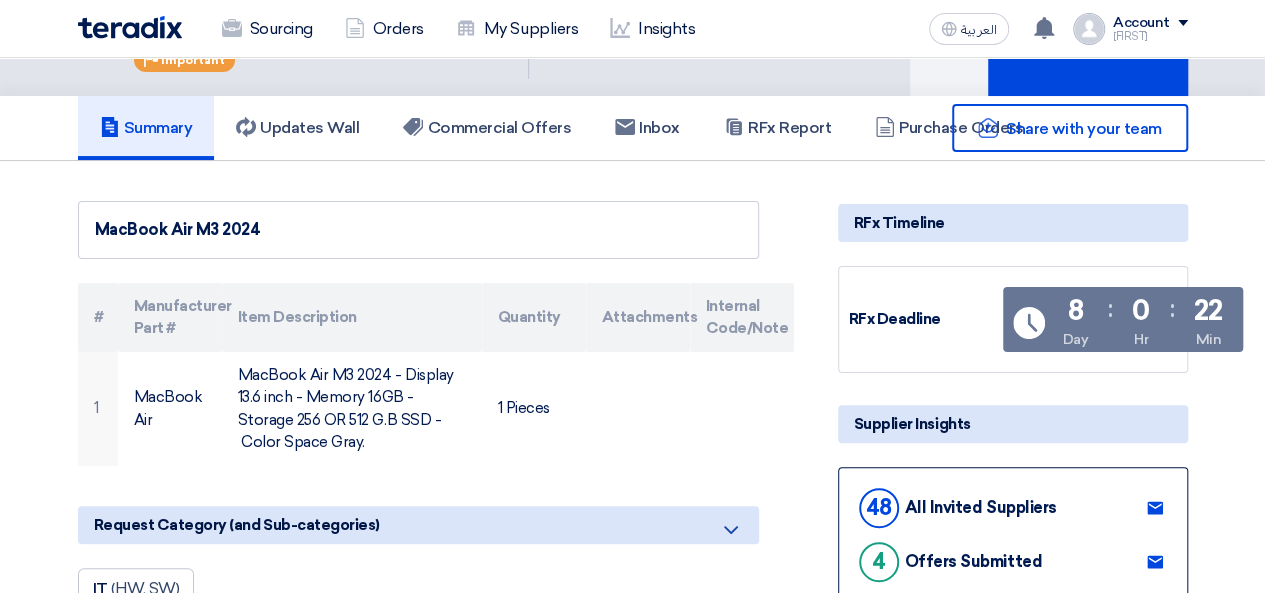 scroll, scrollTop: 0, scrollLeft: 0, axis: both 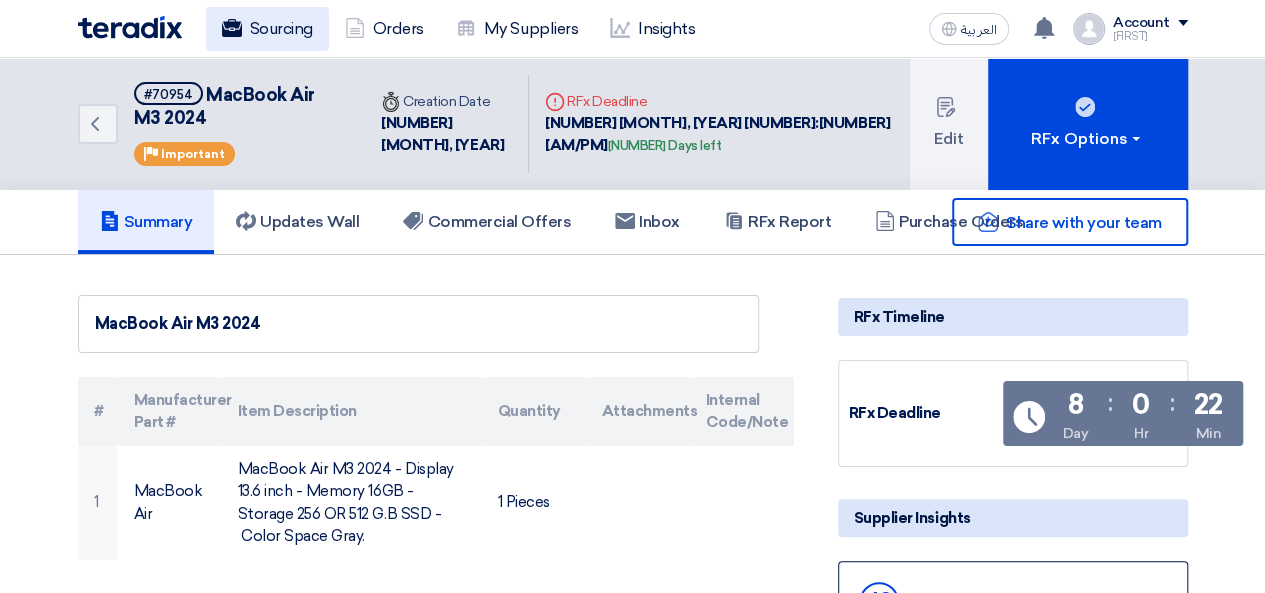 click on "Sourcing" 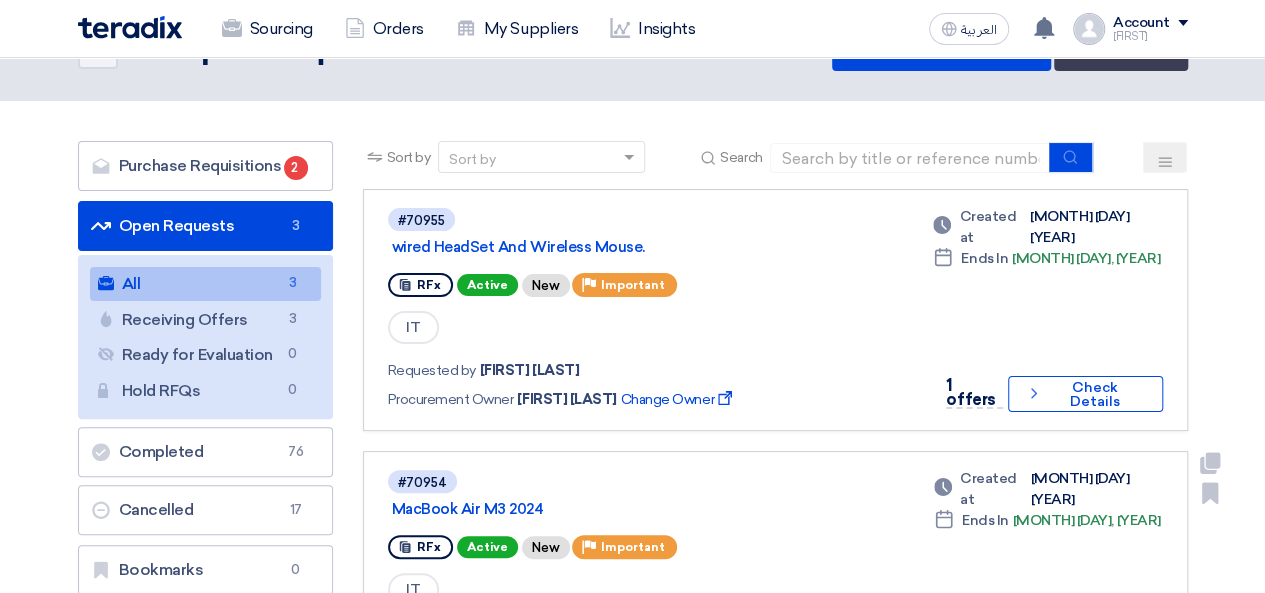 scroll, scrollTop: 0, scrollLeft: 0, axis: both 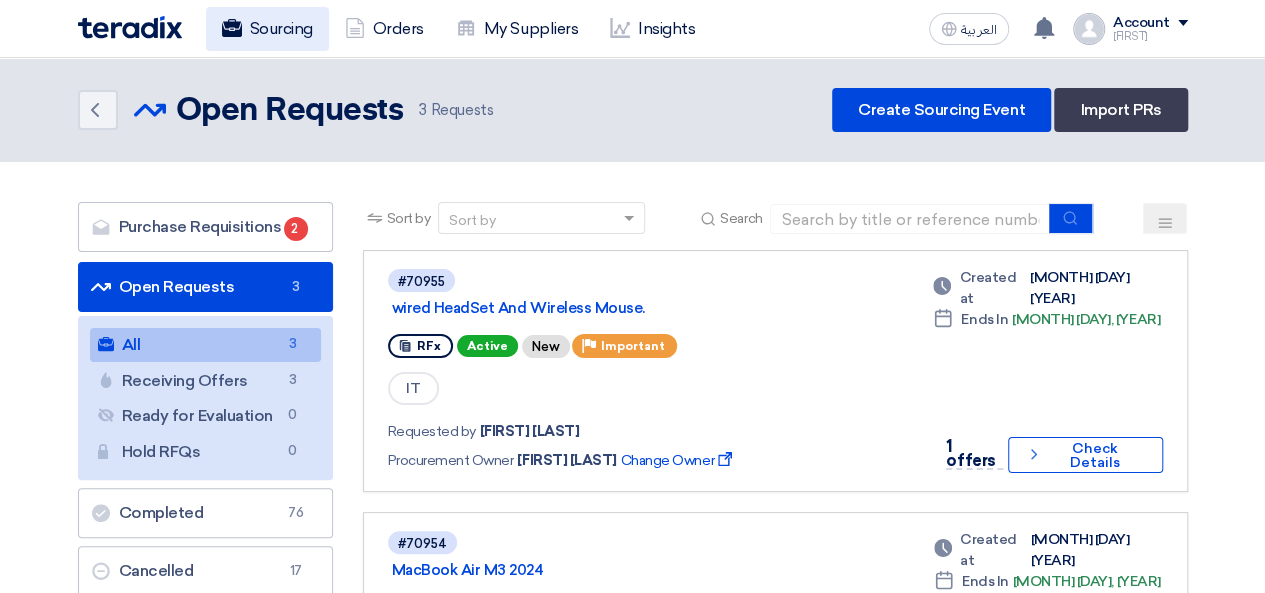 click on "Sourcing" 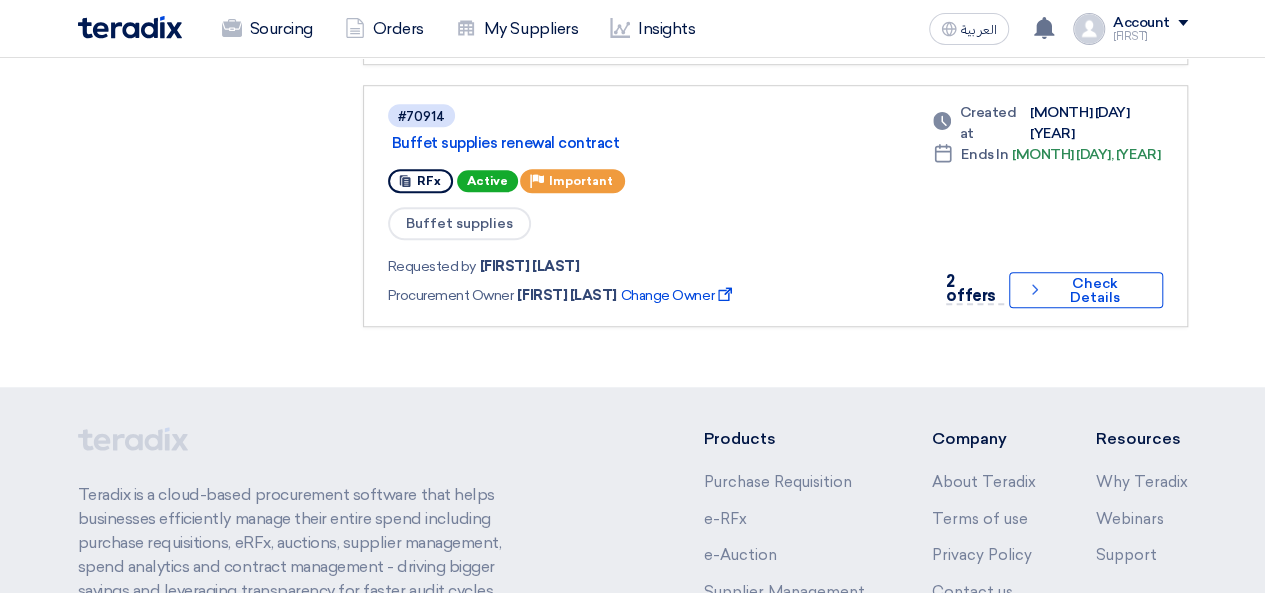 scroll, scrollTop: 700, scrollLeft: 0, axis: vertical 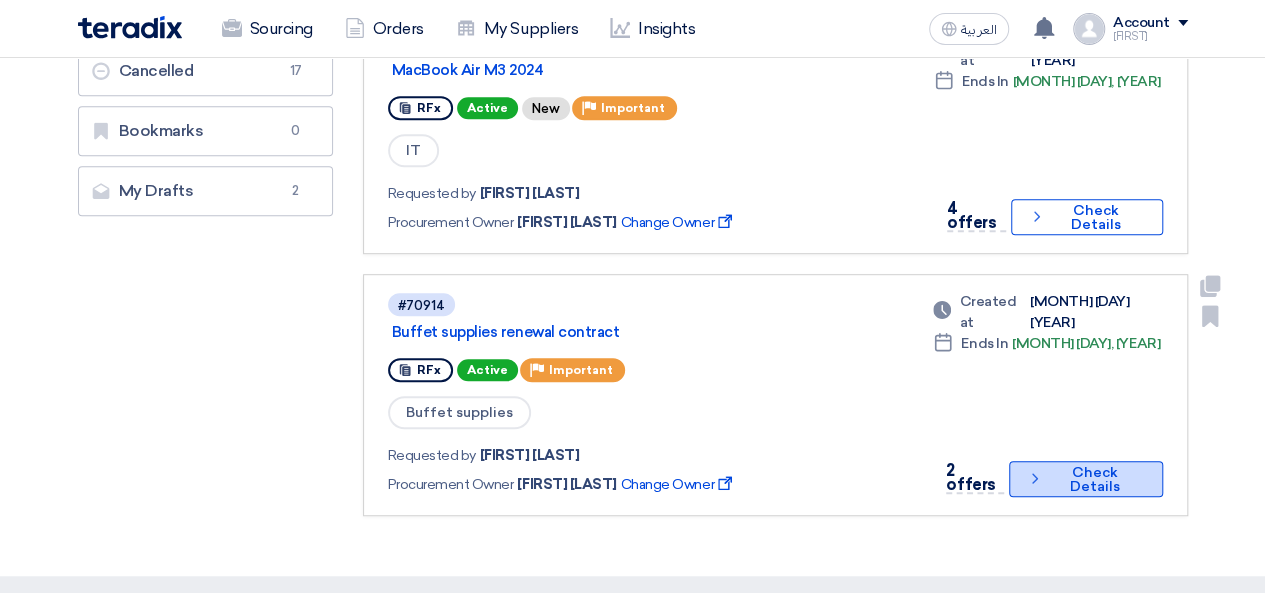 click on "Check details
Check Details" 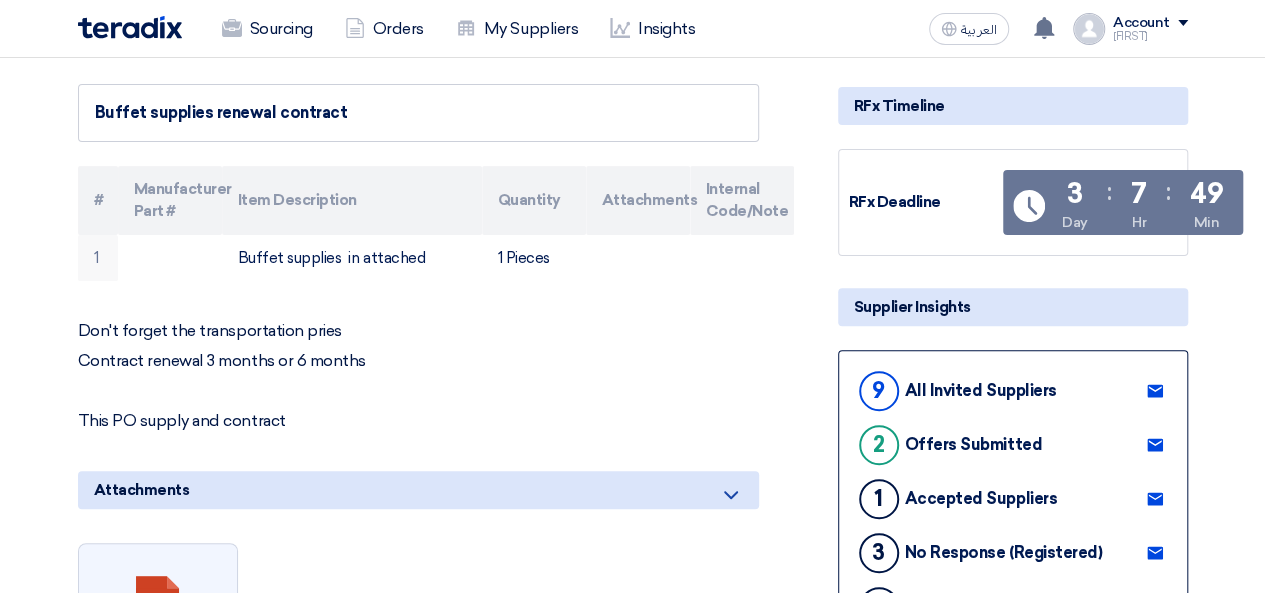 scroll, scrollTop: 100, scrollLeft: 0, axis: vertical 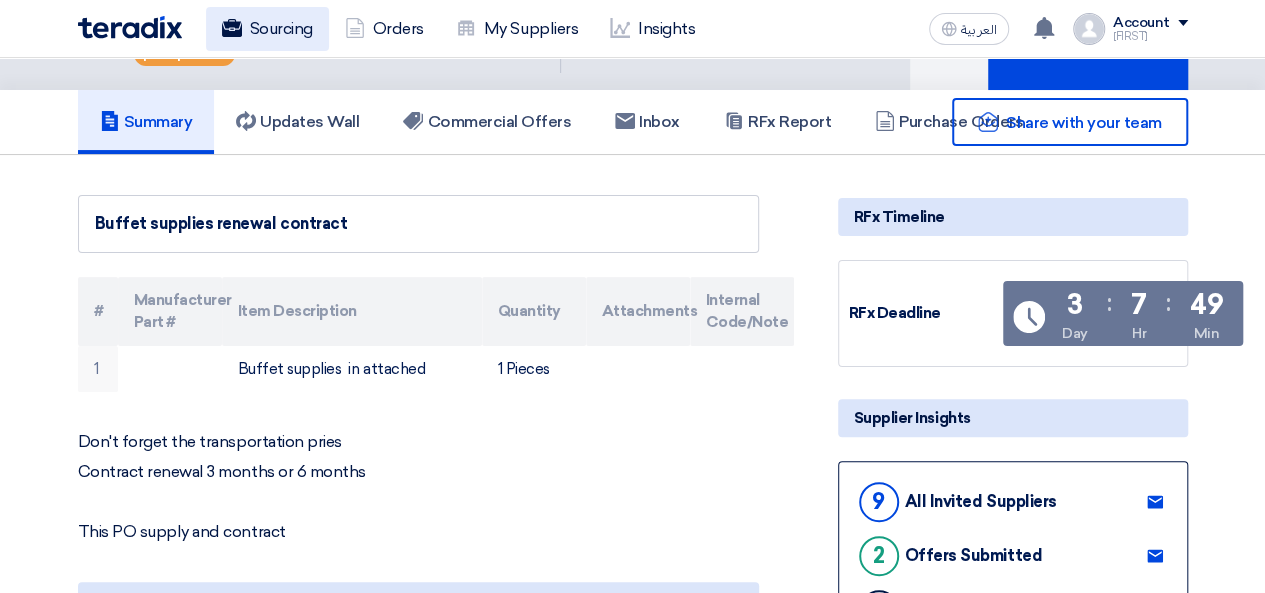 click on "Sourcing" 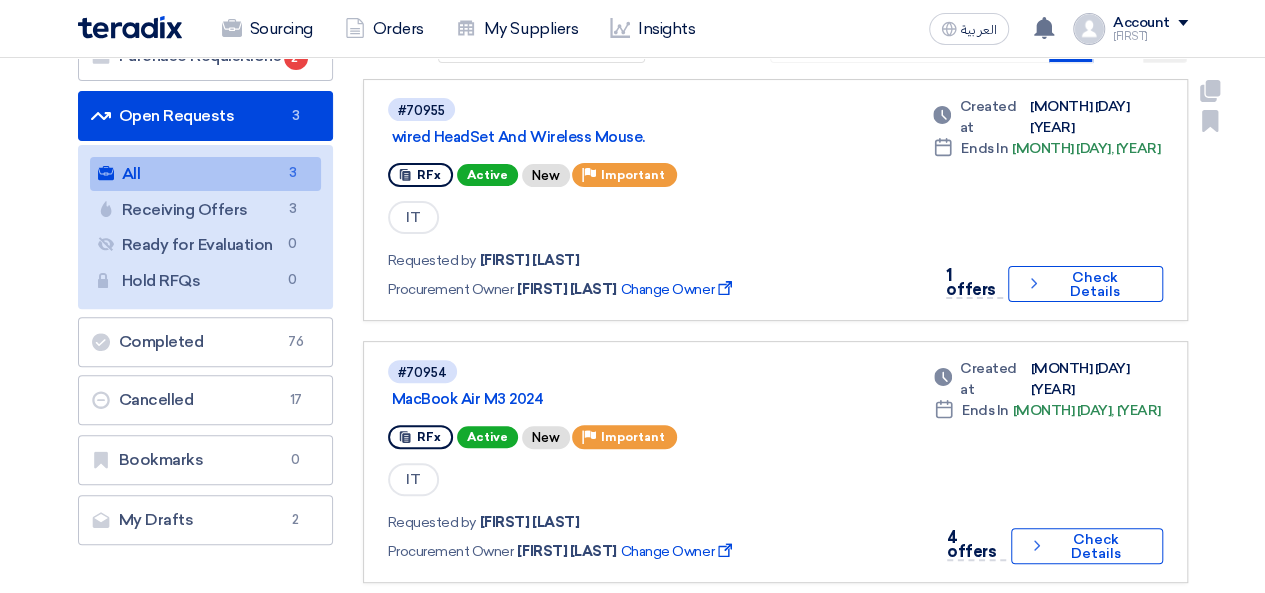 scroll, scrollTop: 0, scrollLeft: 0, axis: both 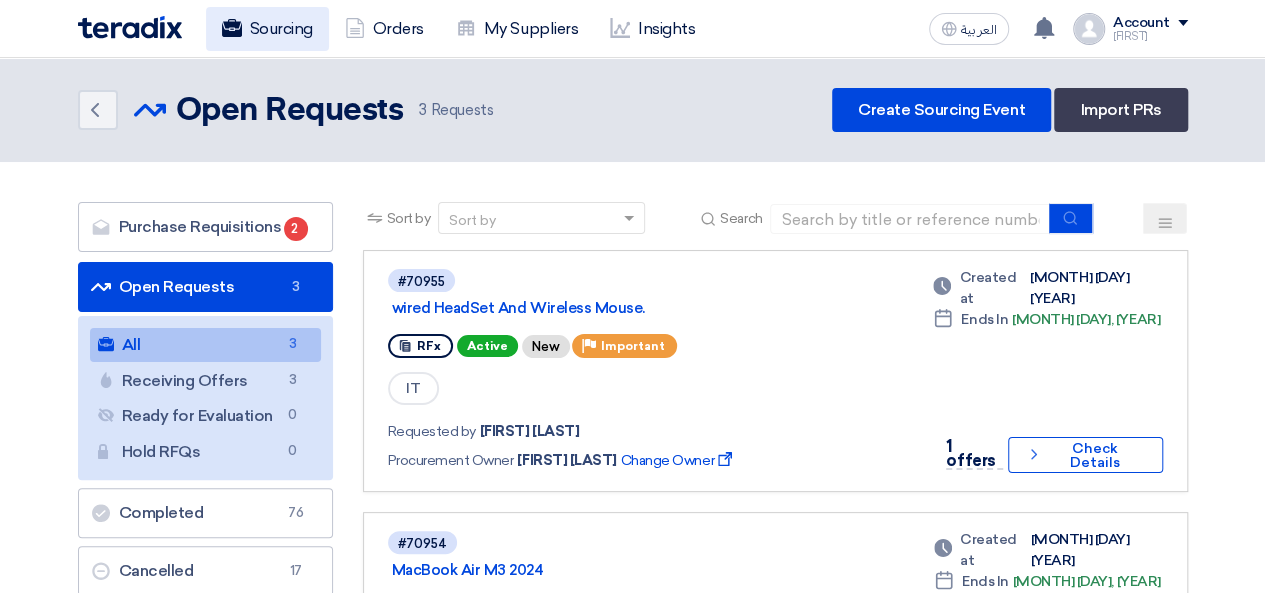 click on "Sourcing" 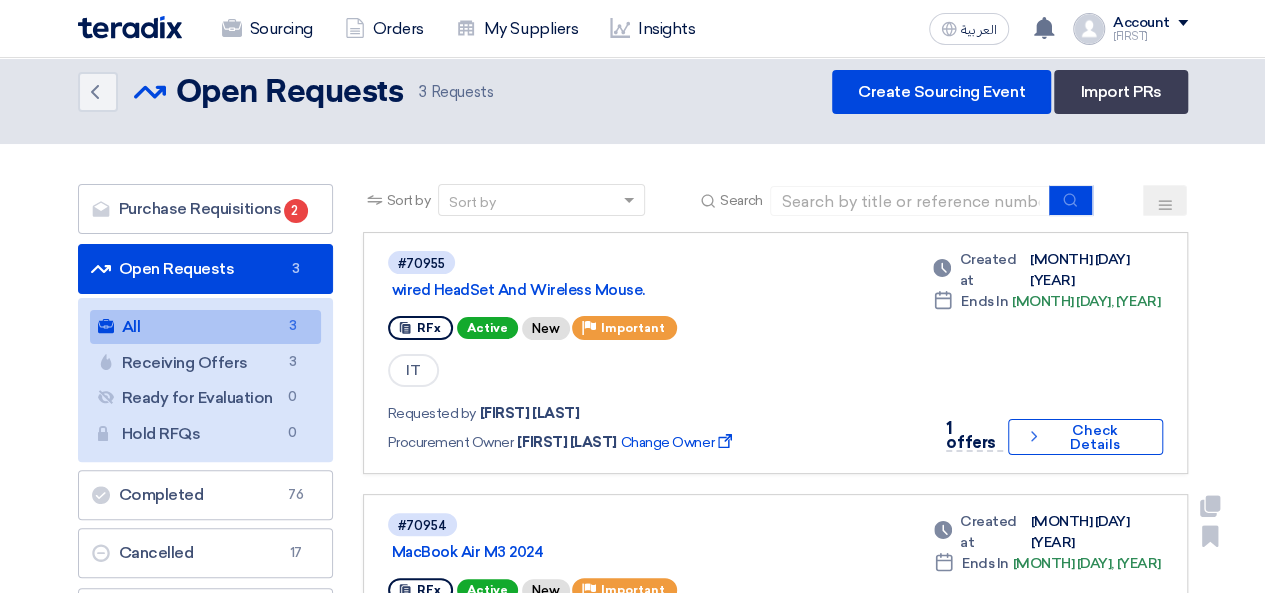 scroll, scrollTop: 0, scrollLeft: 0, axis: both 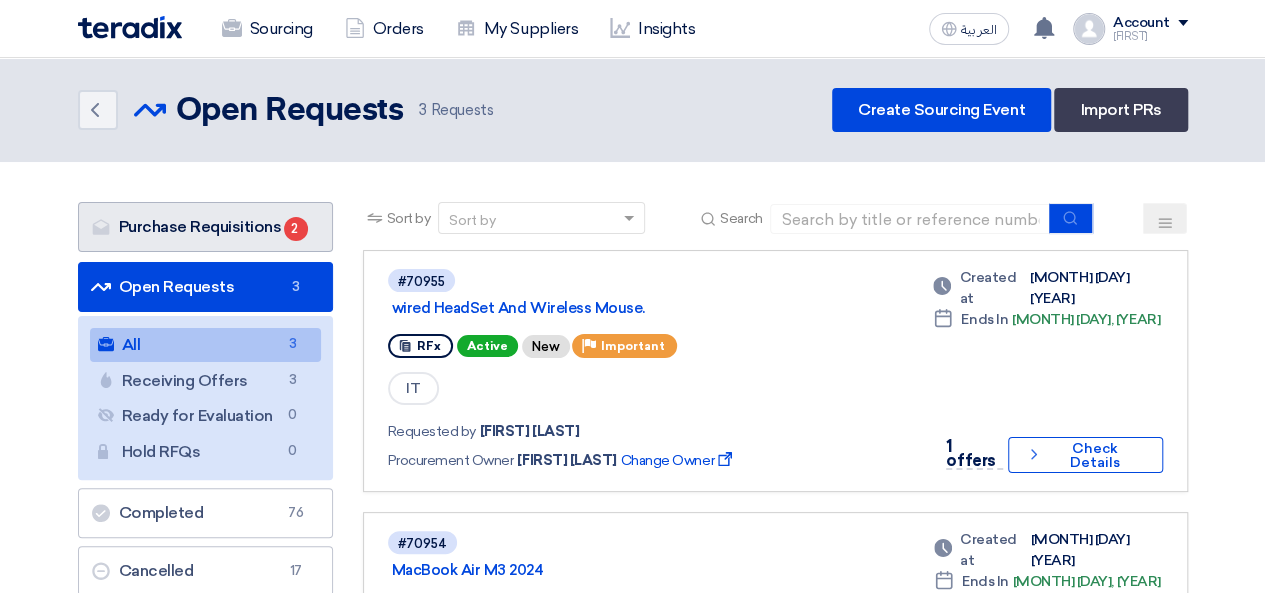 click on "Purchase Requisitions
Purchase Requisitions
2" 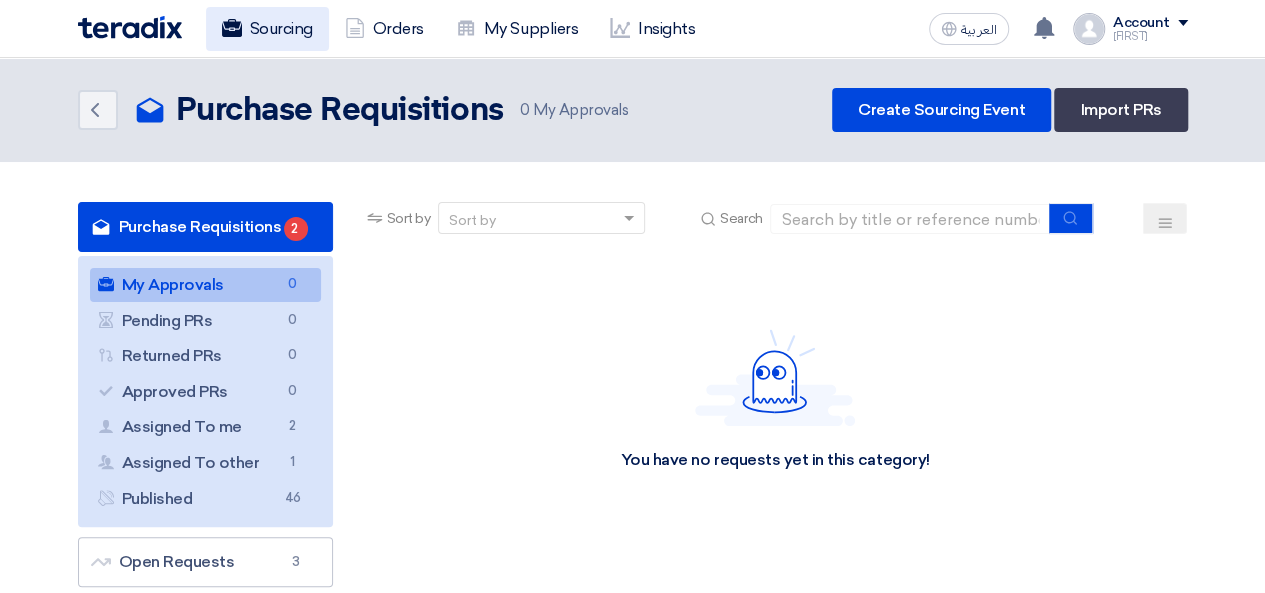 click on "Sourcing" 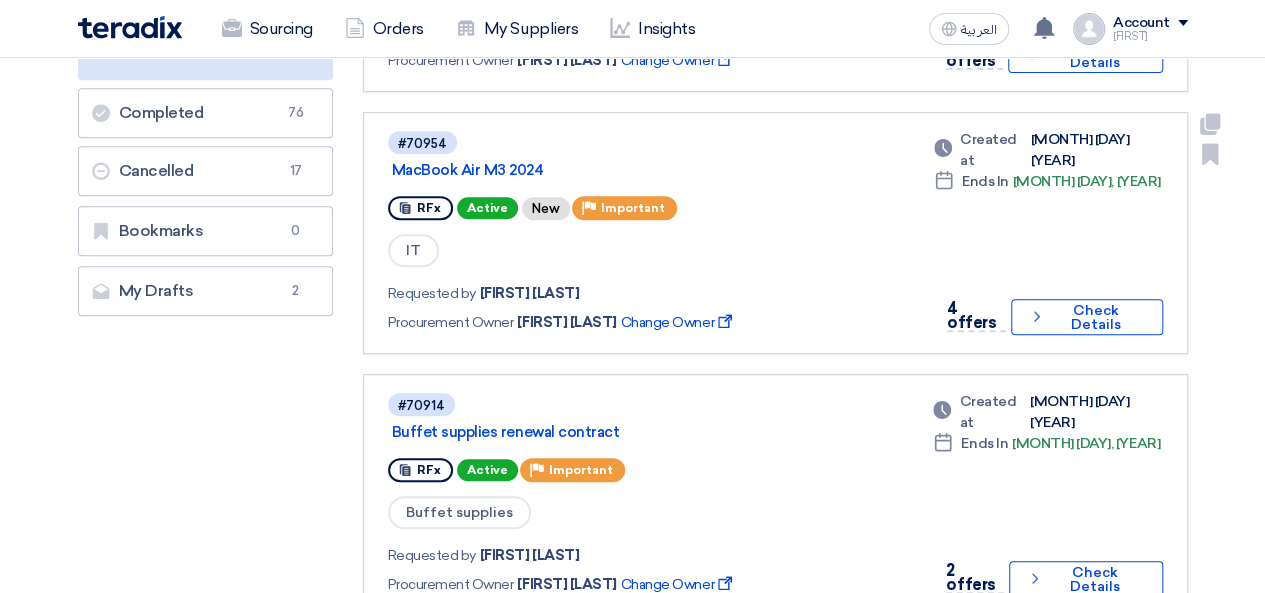 scroll, scrollTop: 0, scrollLeft: 0, axis: both 